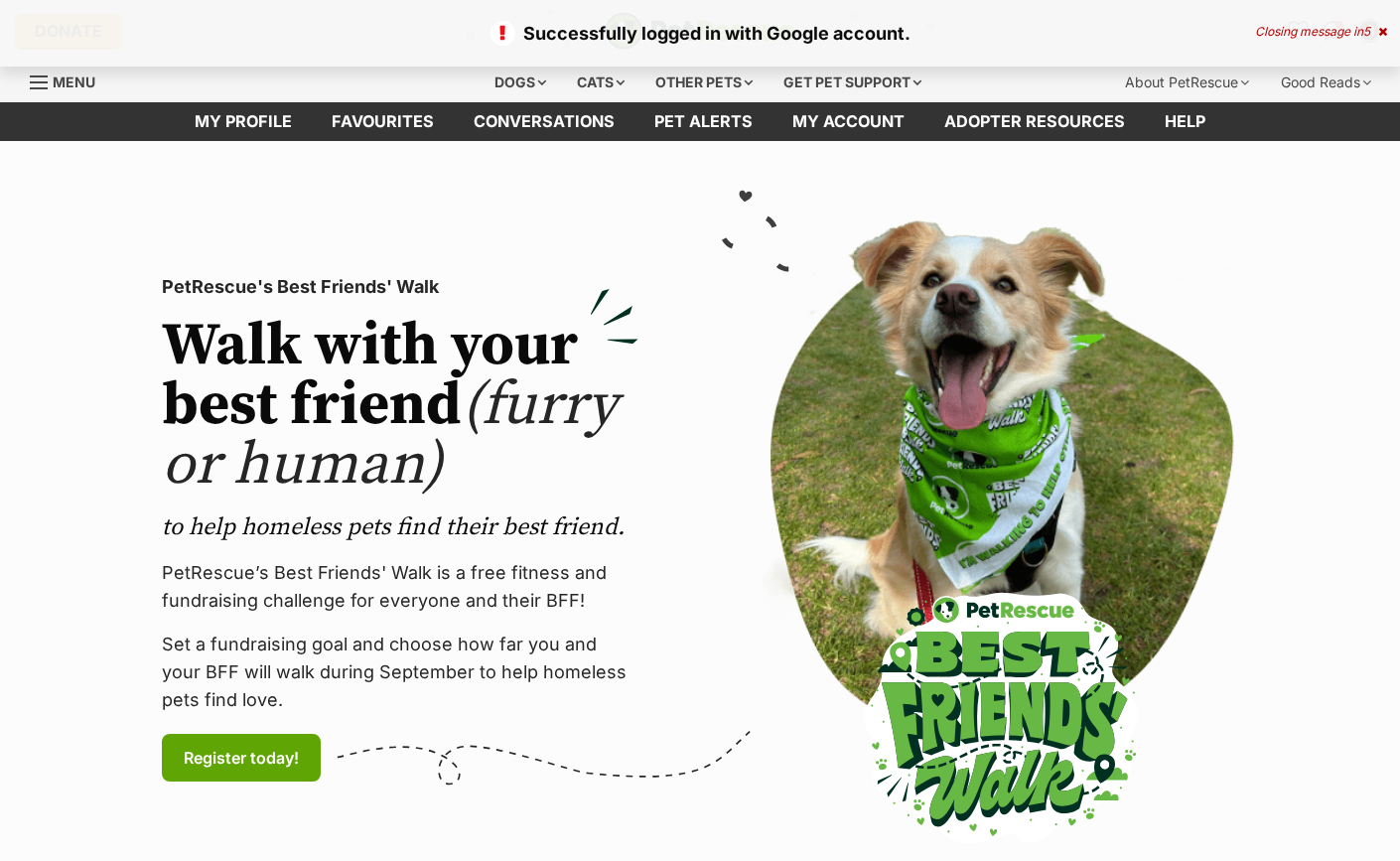 scroll, scrollTop: 0, scrollLeft: 0, axis: both 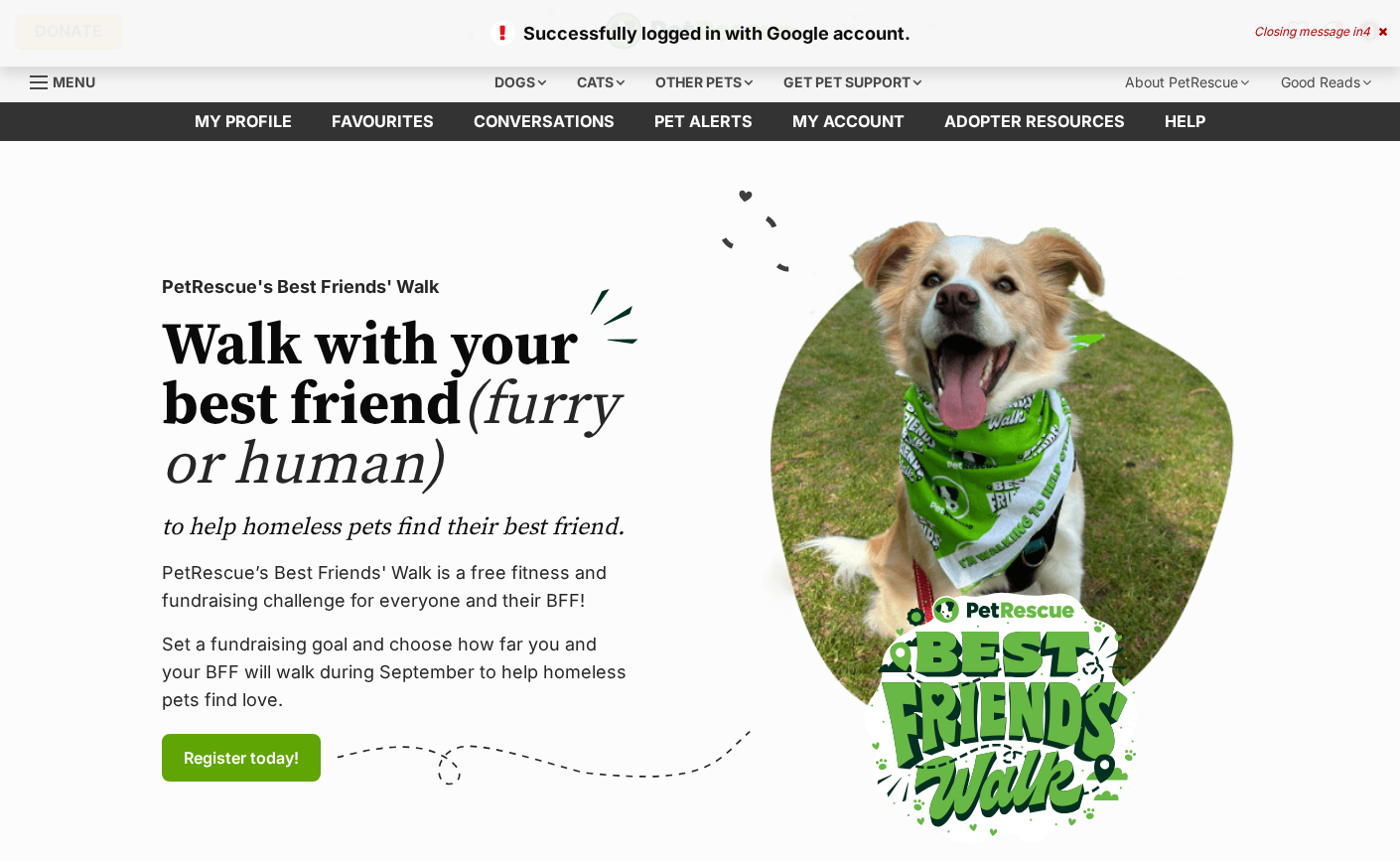 click at bounding box center (1001, 529) 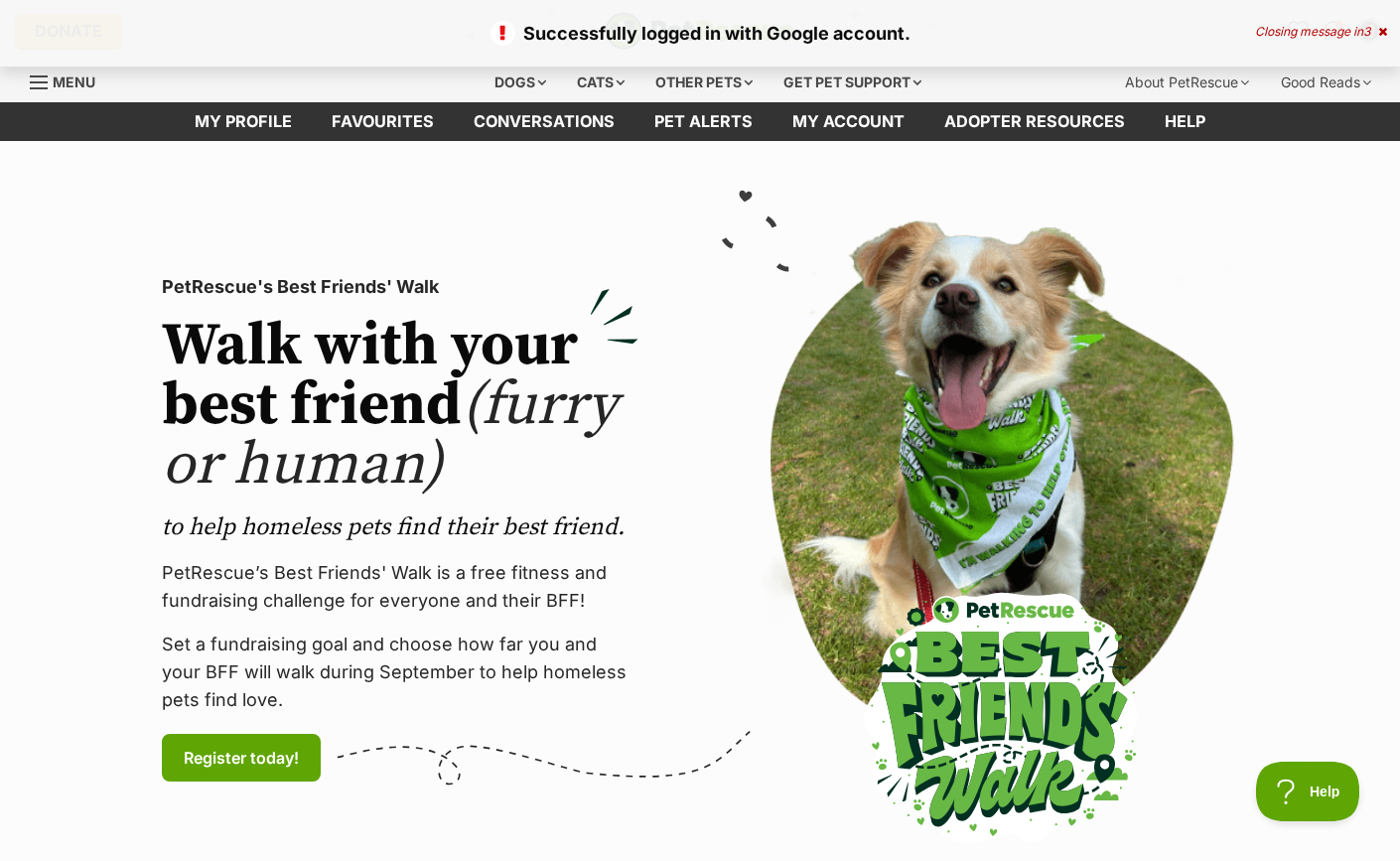 scroll, scrollTop: 0, scrollLeft: 0, axis: both 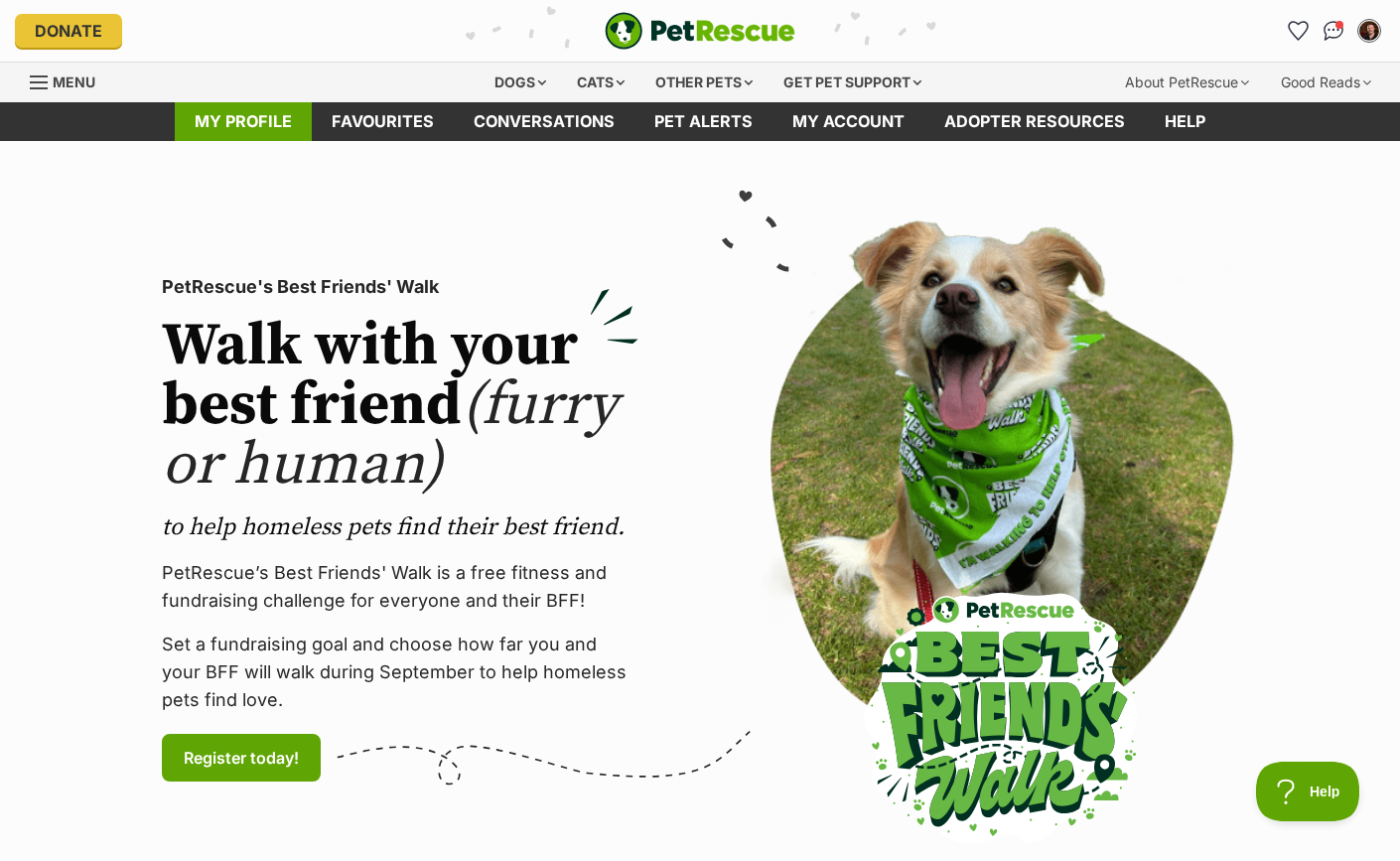 click on "My profile" at bounding box center [243, 121] 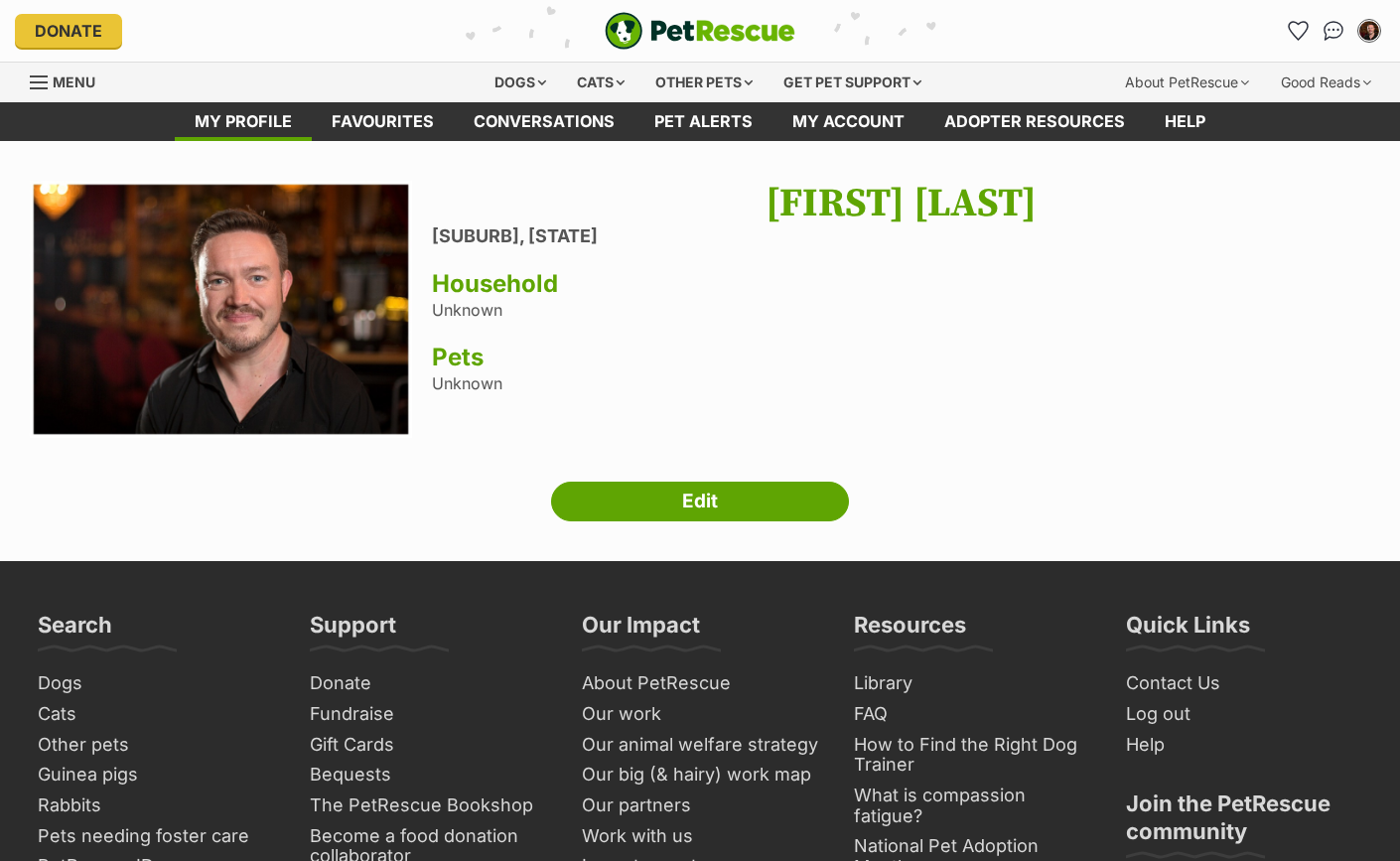 scroll, scrollTop: 0, scrollLeft: 0, axis: both 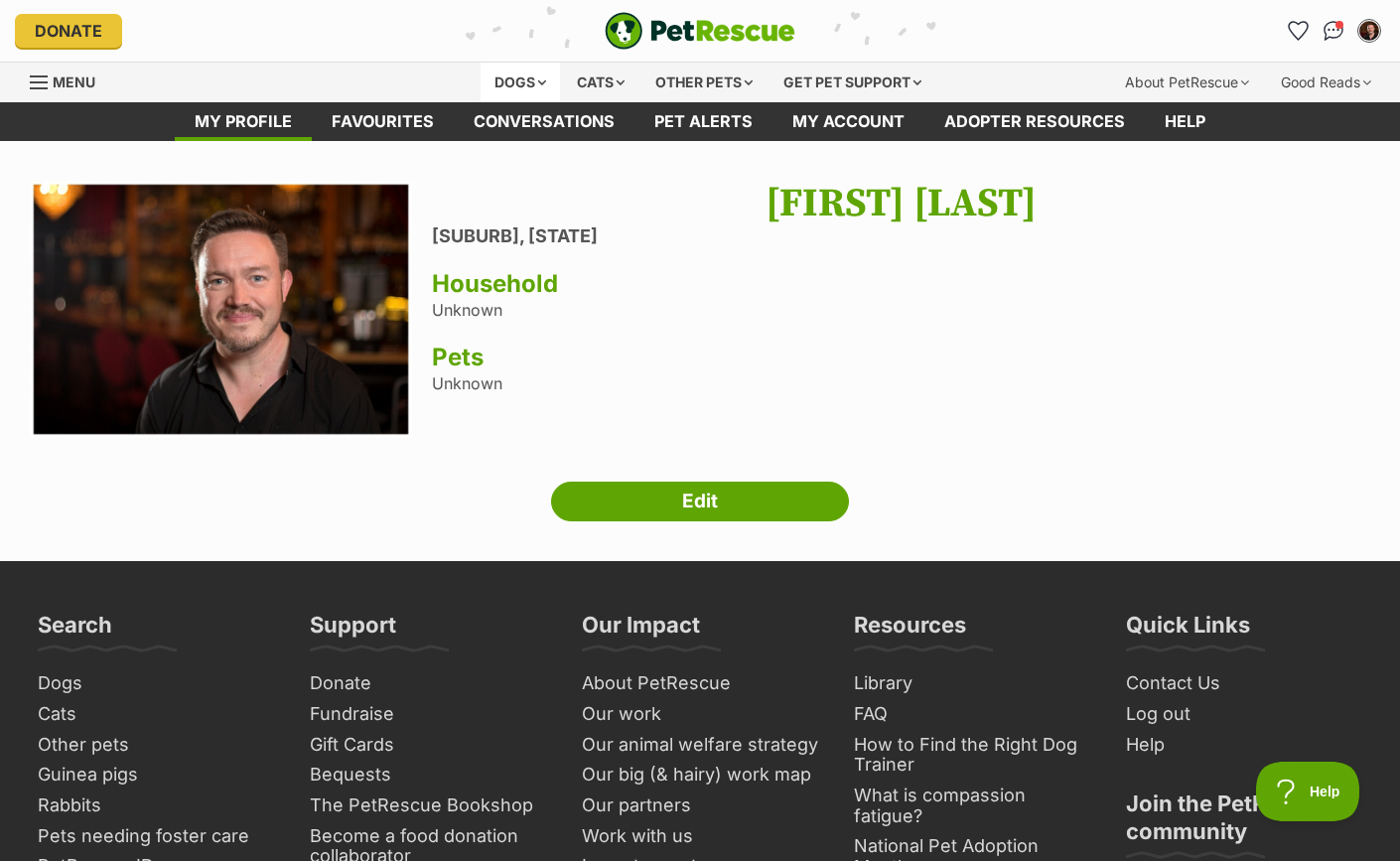 click on "Dogs" at bounding box center [520, 82] 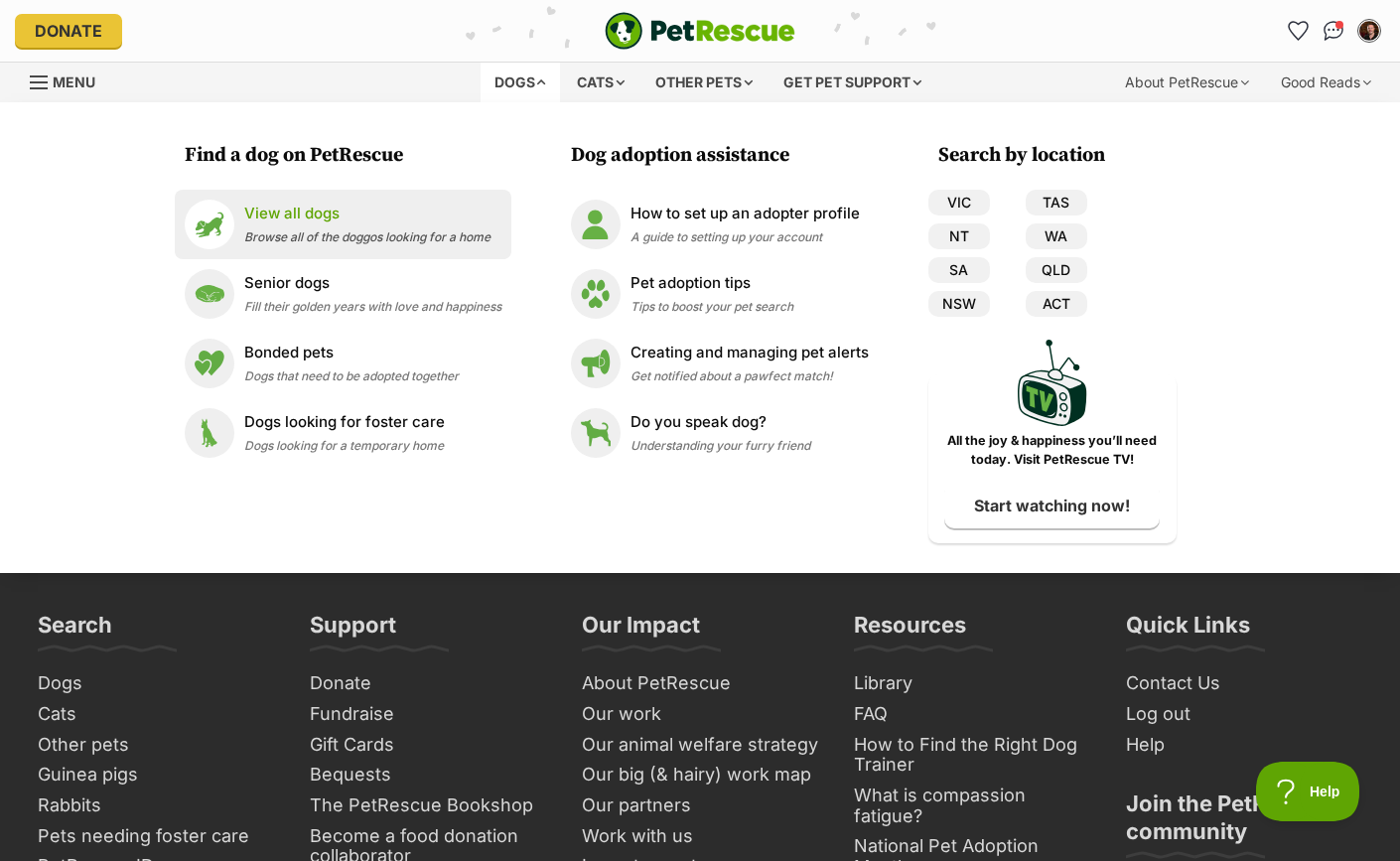 click on "View all dogs
Browse all of the doggos looking for a home" at bounding box center (367, 223) 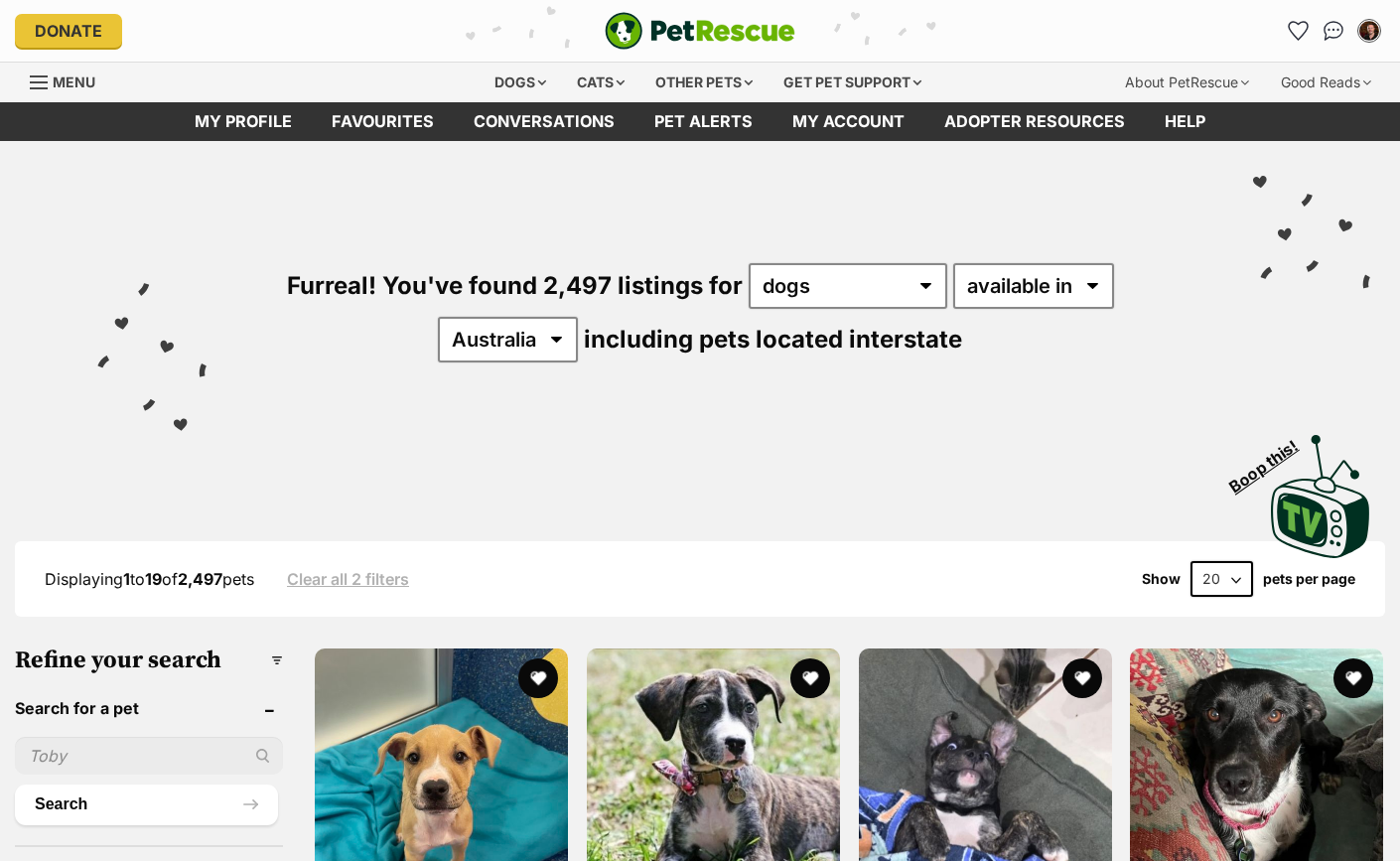 scroll, scrollTop: 0, scrollLeft: 0, axis: both 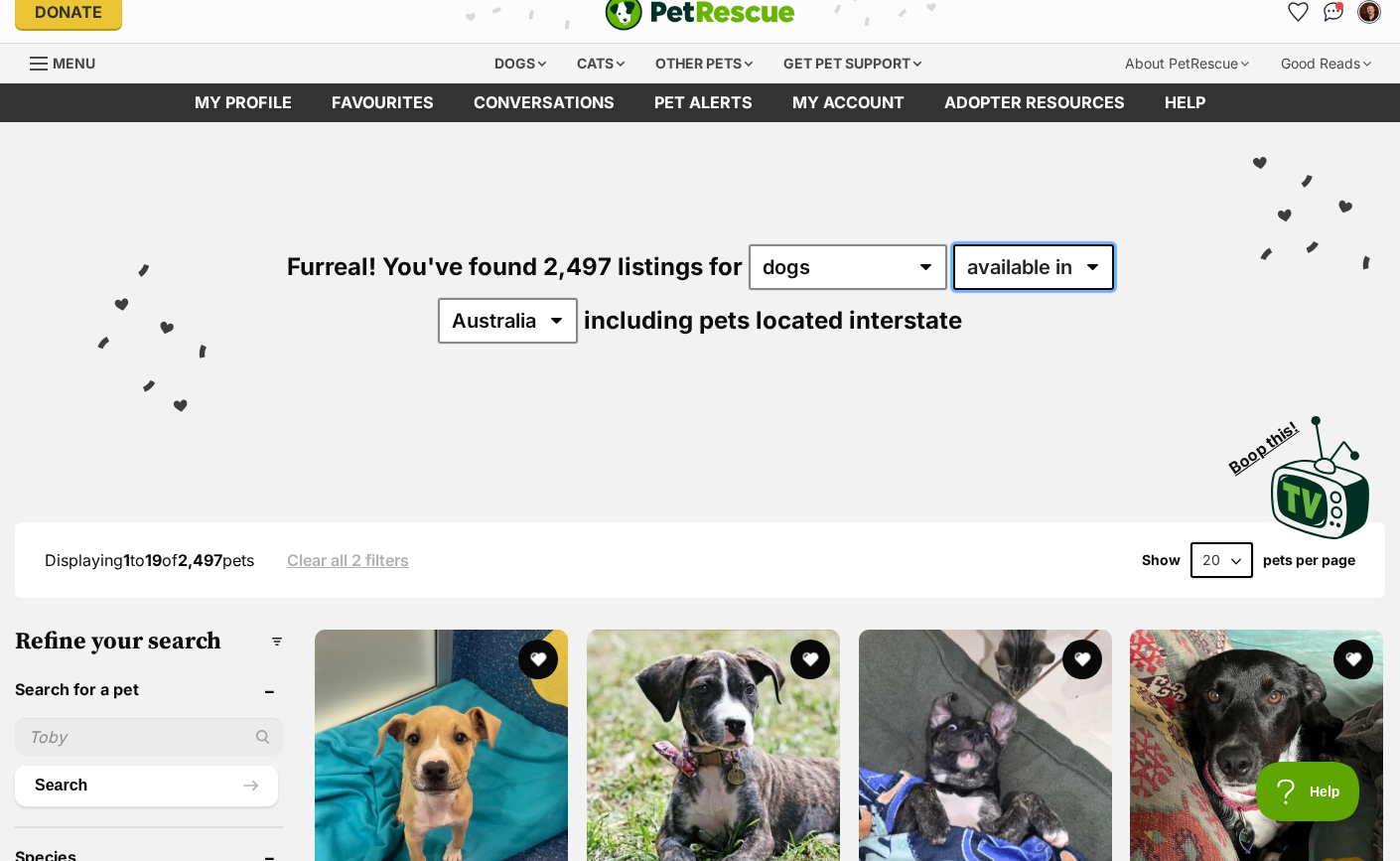 click on "available in
located in" at bounding box center (1034, 267) 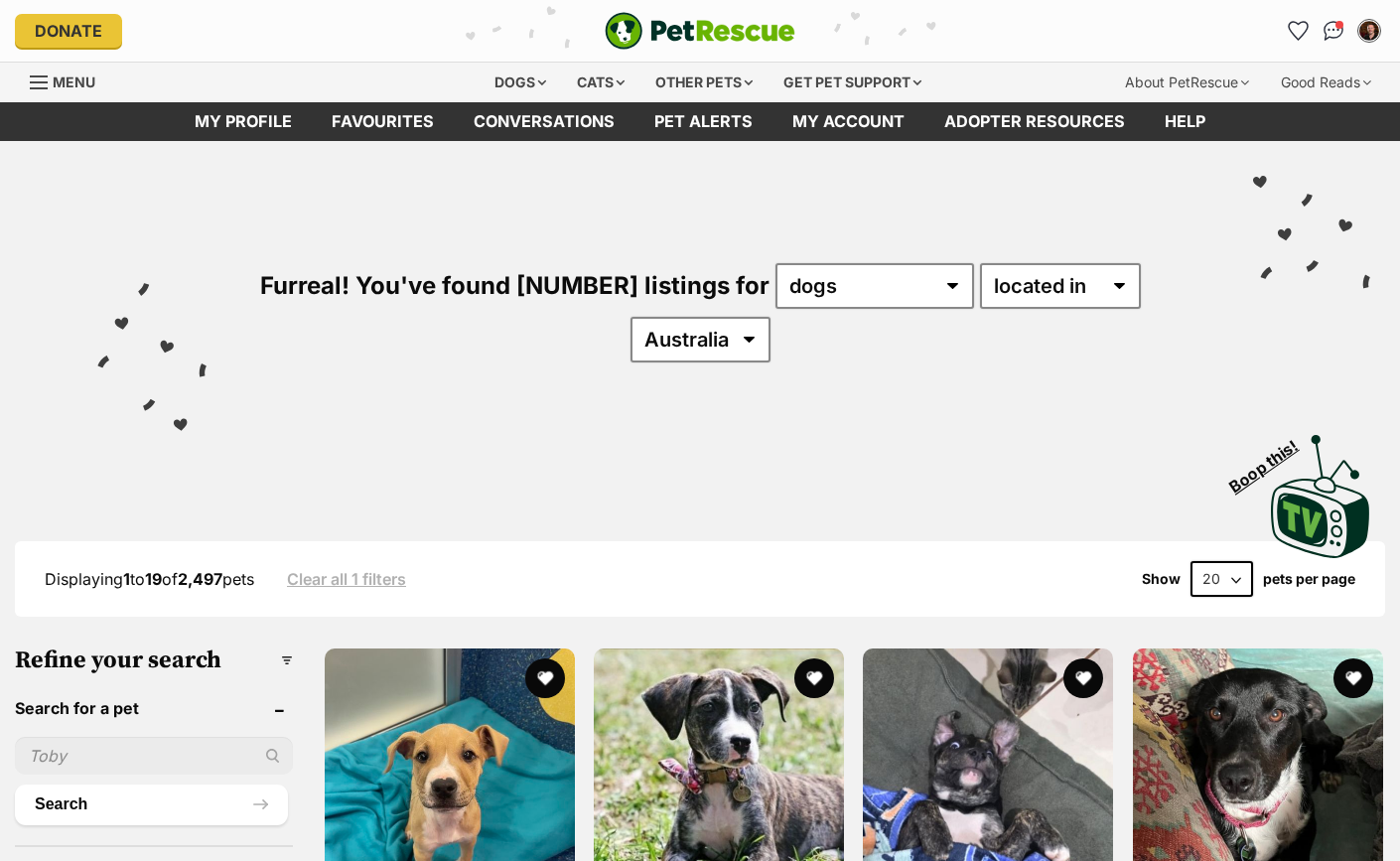 scroll, scrollTop: 0, scrollLeft: 0, axis: both 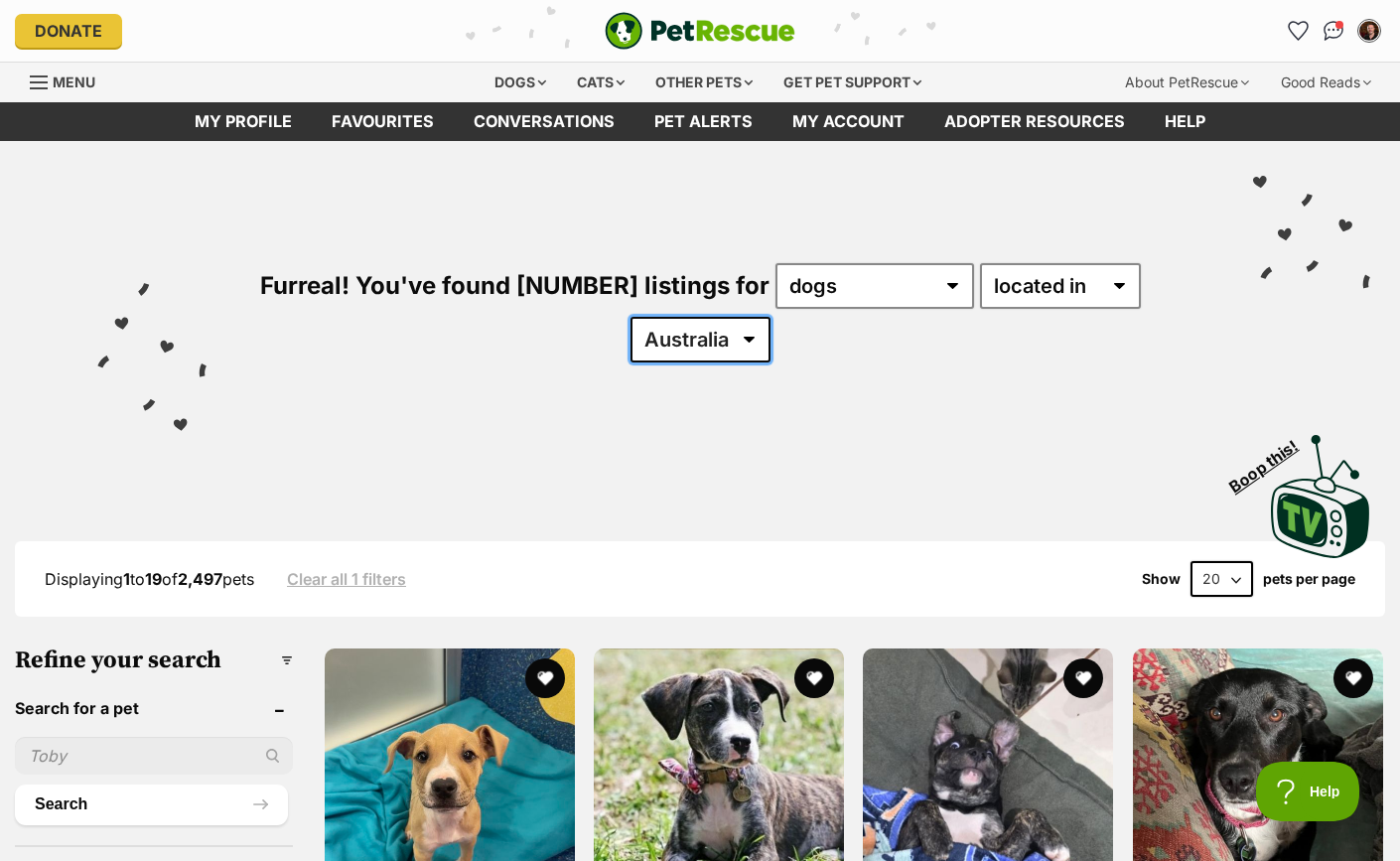 click on "Australia
ACT
NSW
NT
QLD
SA
TAS
VIC
WA" at bounding box center [700, 340] 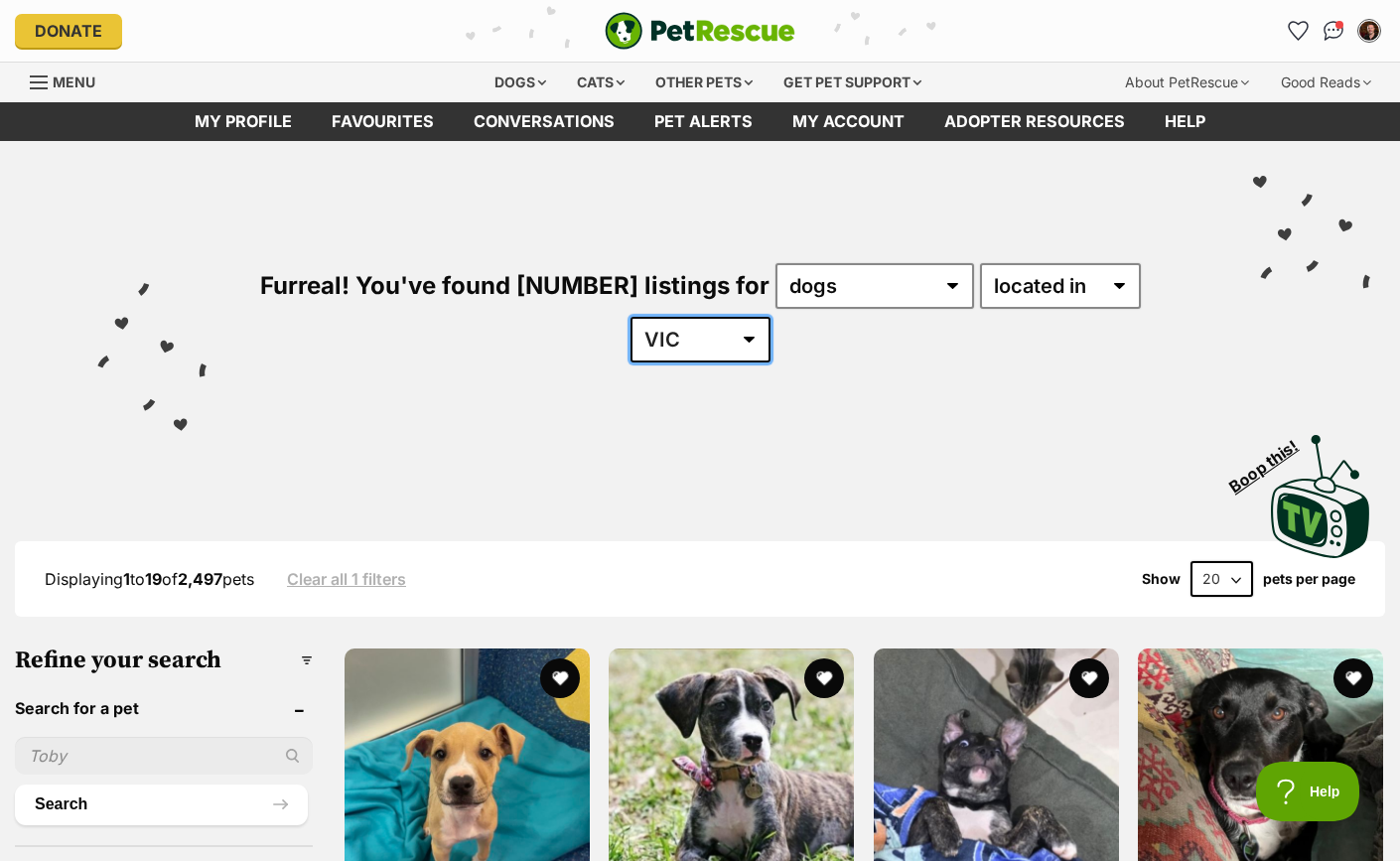 scroll, scrollTop: 0, scrollLeft: 0, axis: both 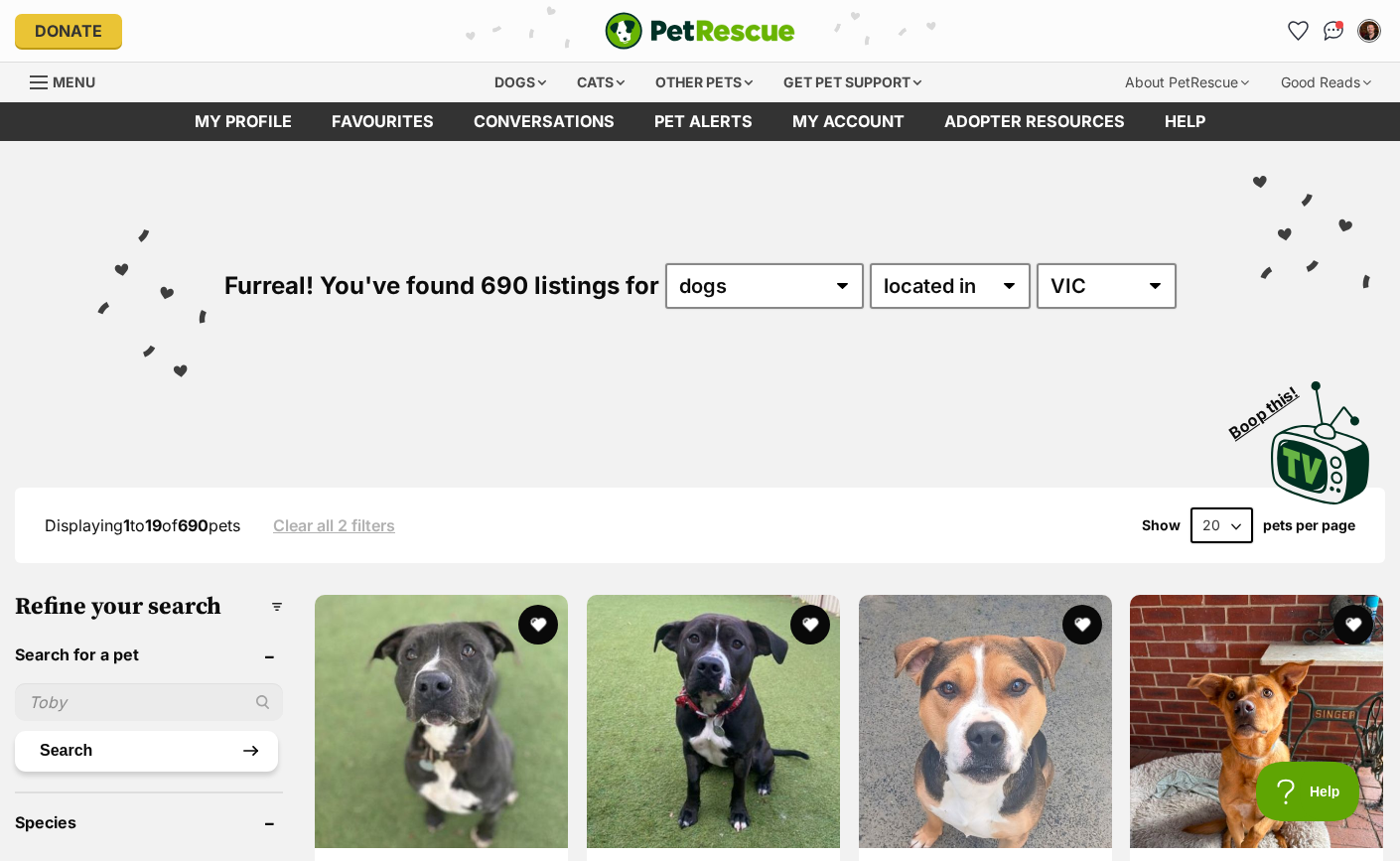 click on "Search" at bounding box center (146, 751) 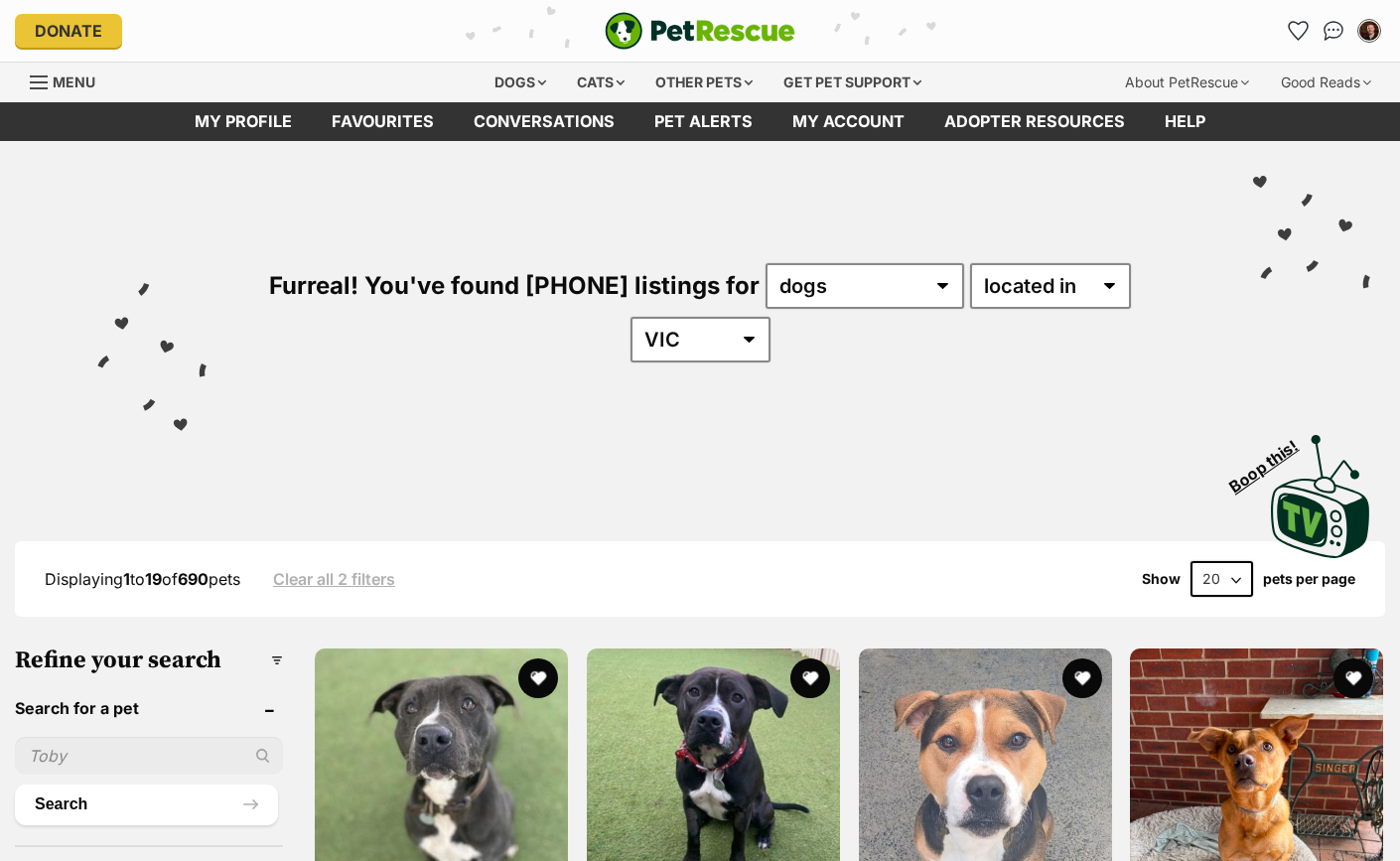 scroll, scrollTop: 0, scrollLeft: 0, axis: both 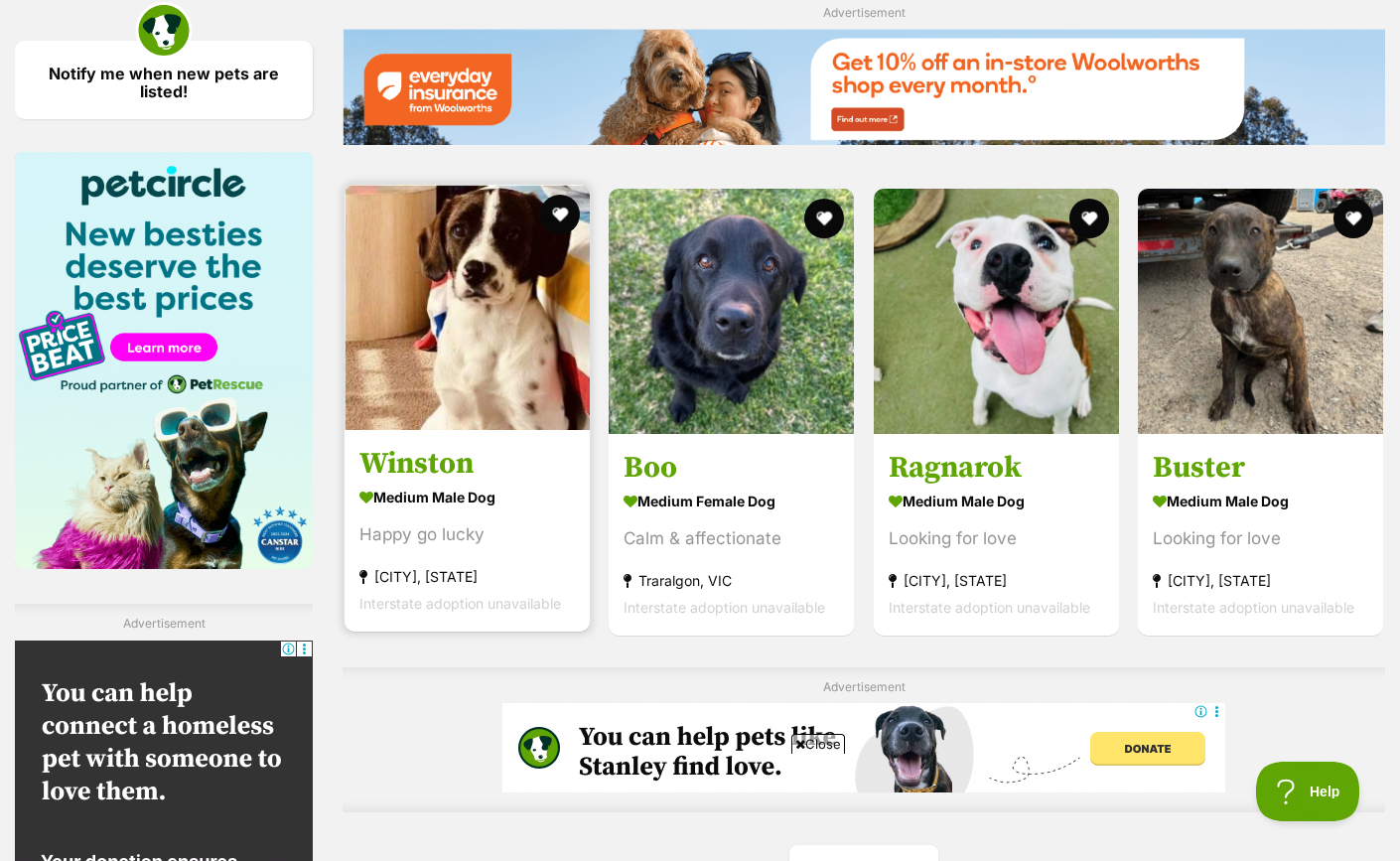 click at bounding box center [467, 307] 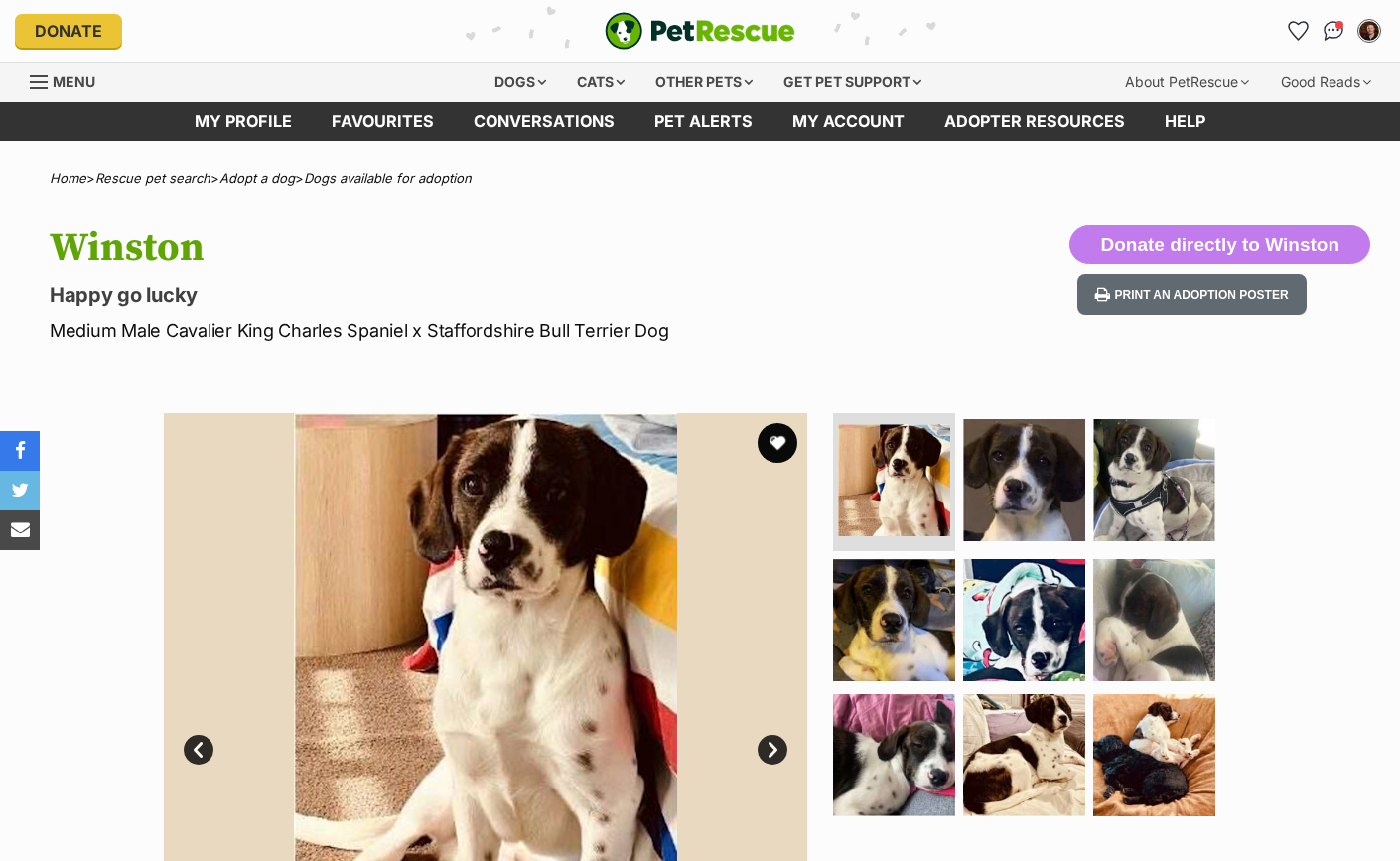 scroll, scrollTop: 0, scrollLeft: 0, axis: both 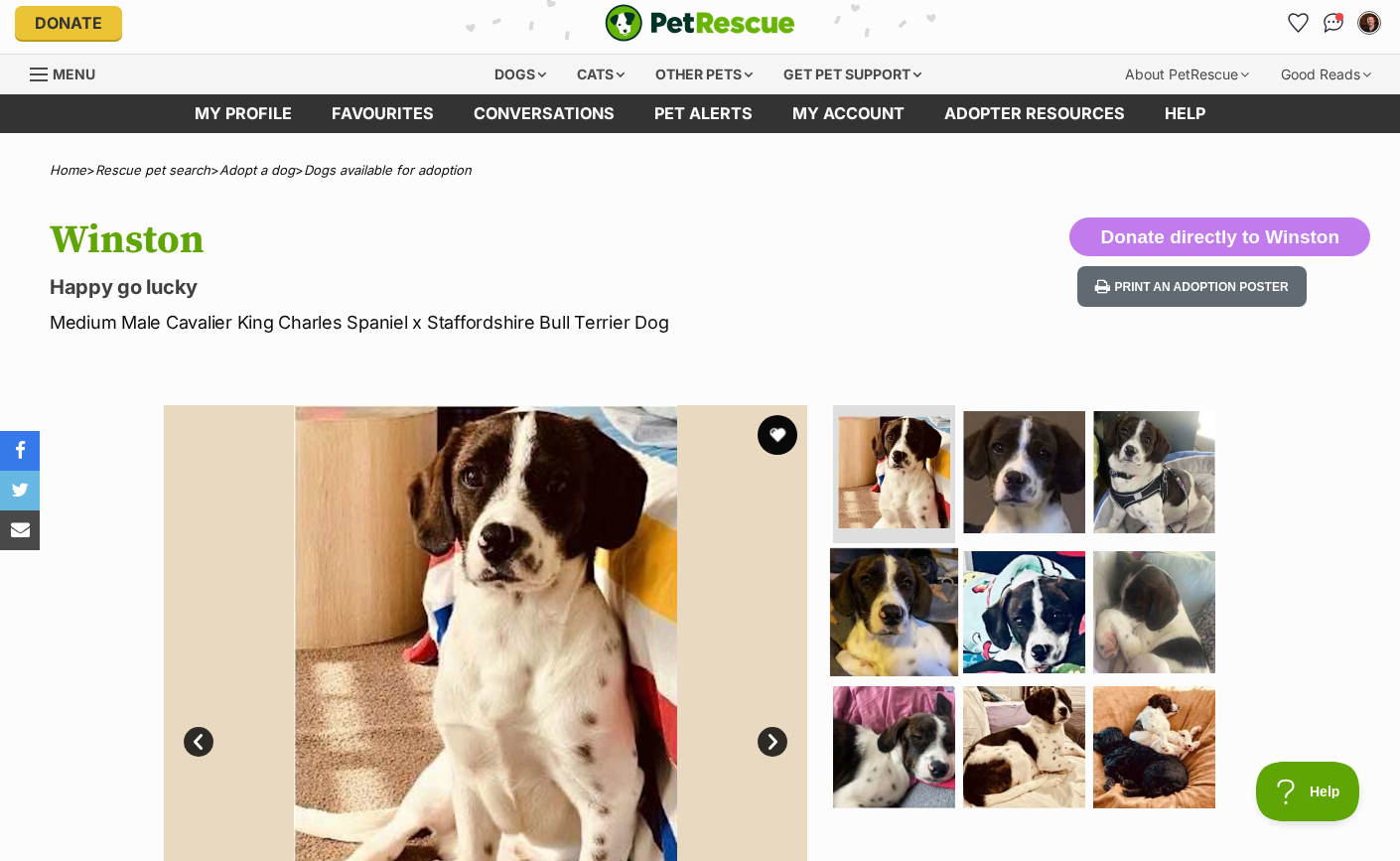click at bounding box center (894, 612) 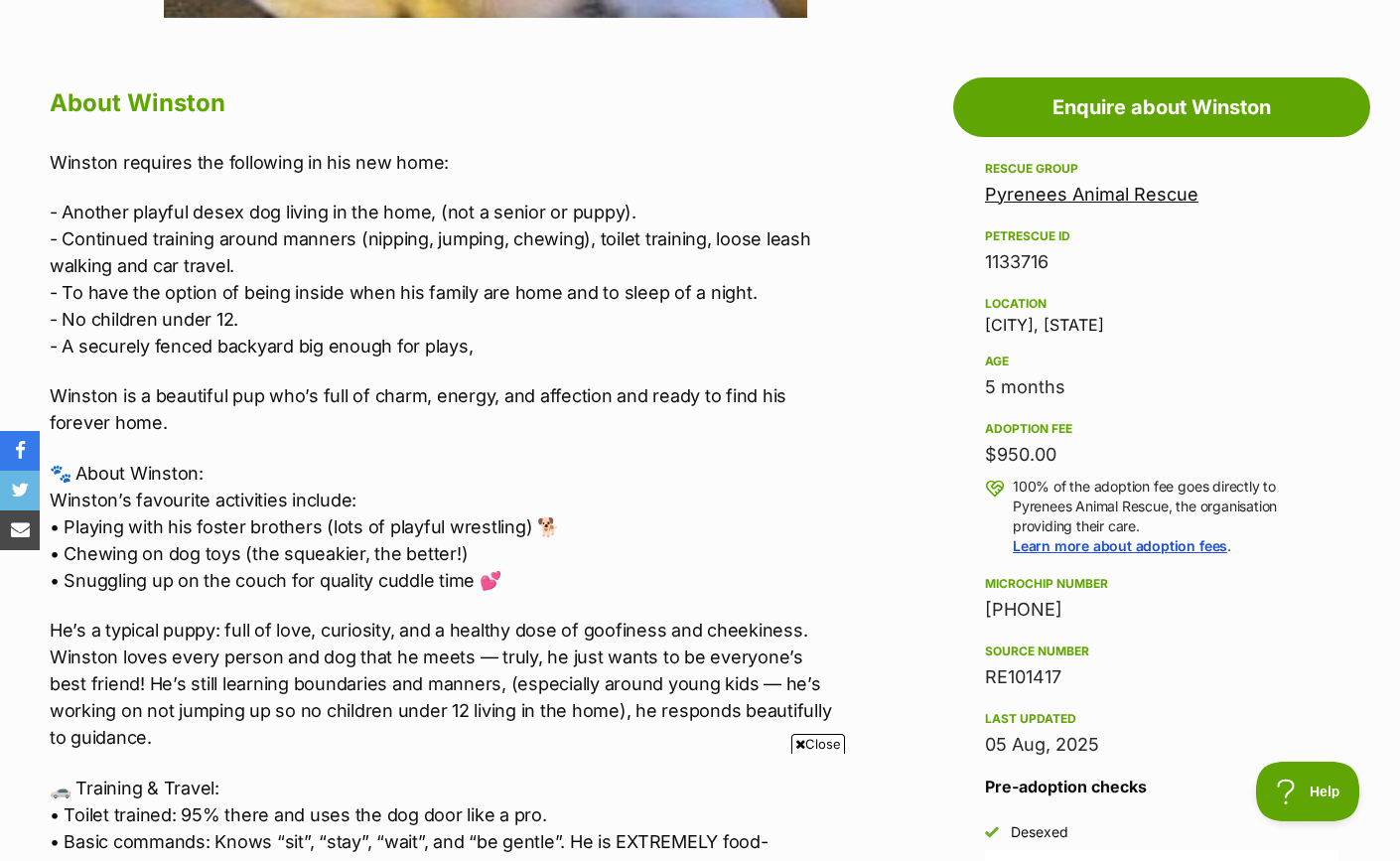 scroll, scrollTop: 1040, scrollLeft: 0, axis: vertical 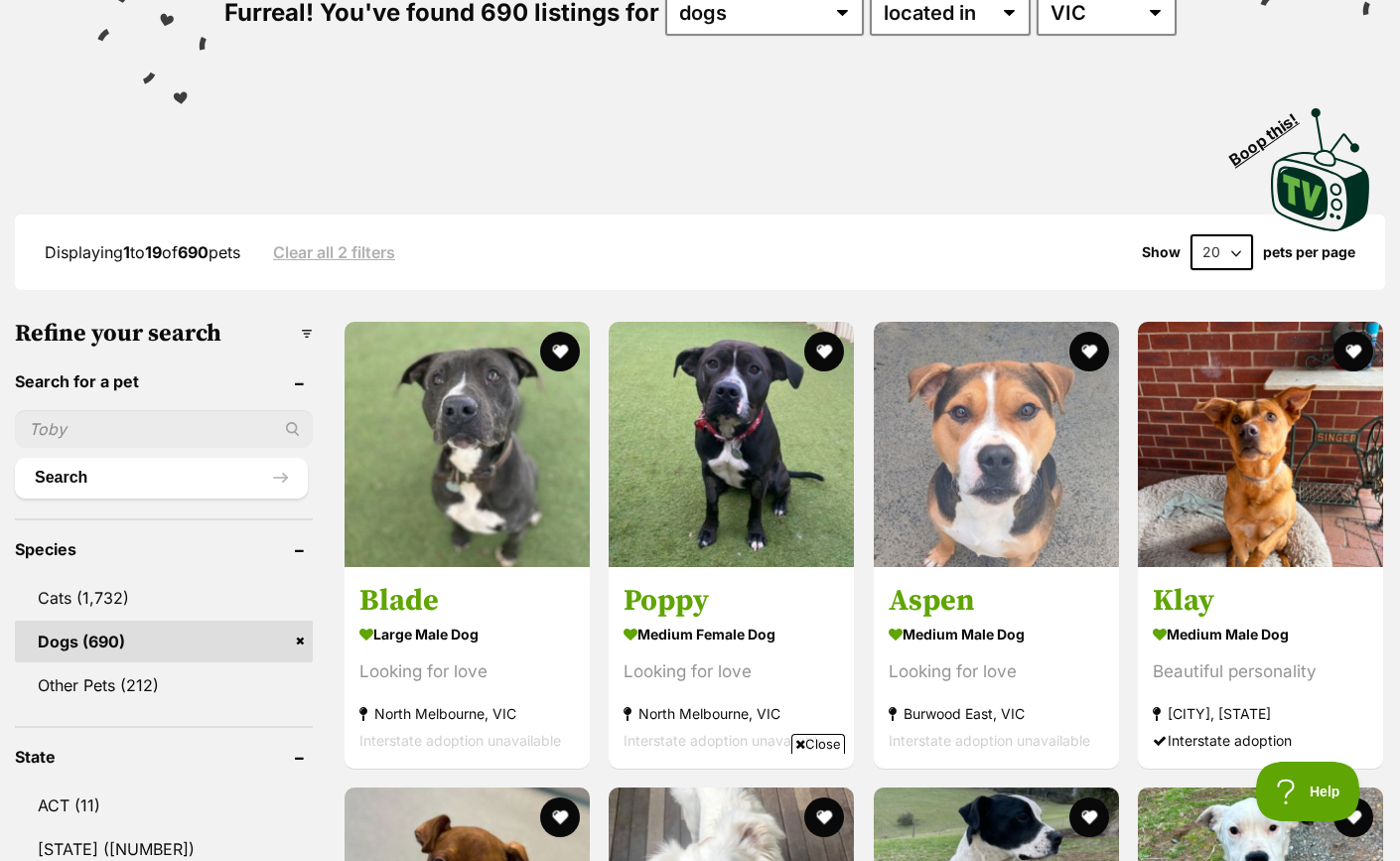 click at bounding box center [164, 429] 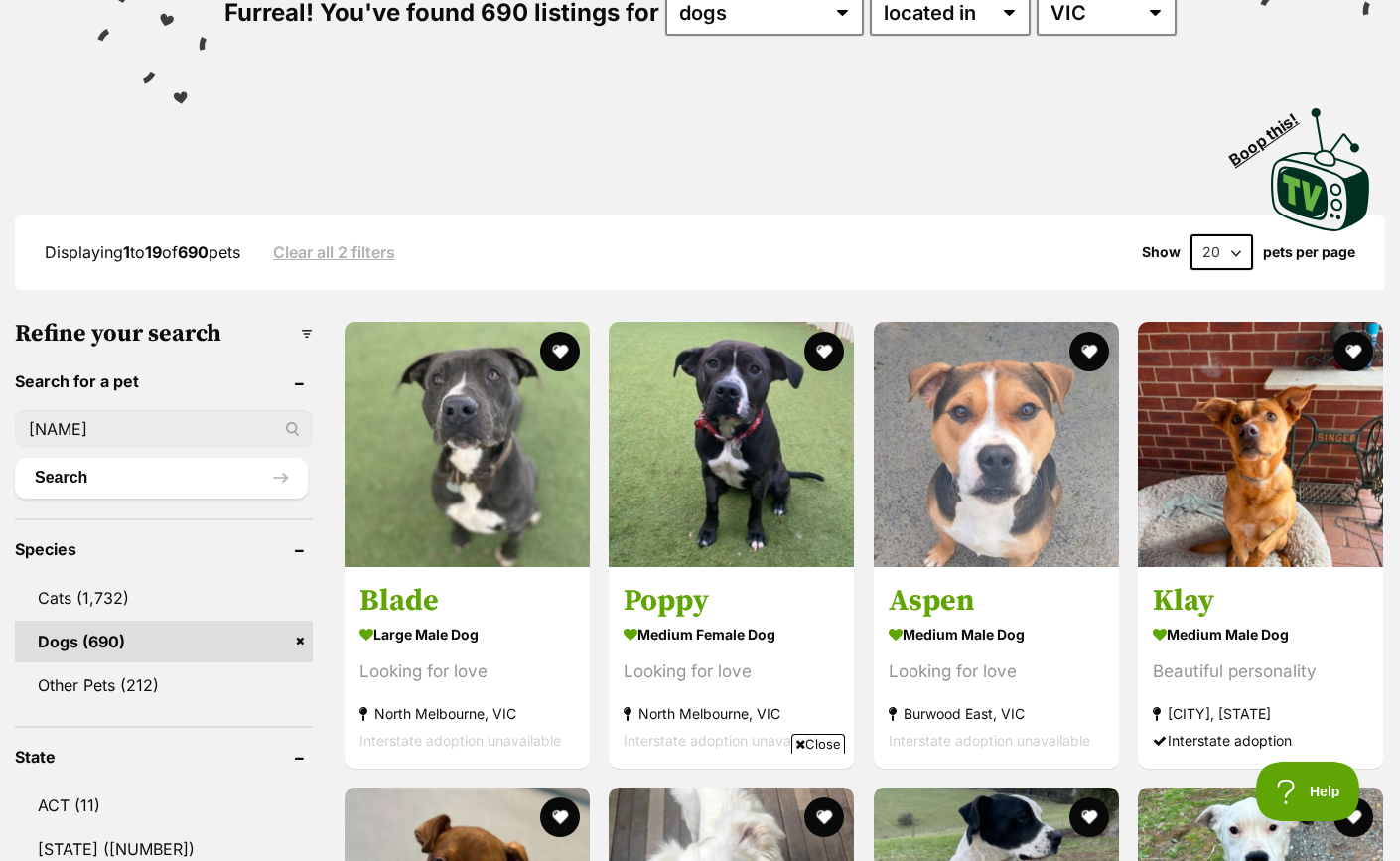 type on "[NAME]" 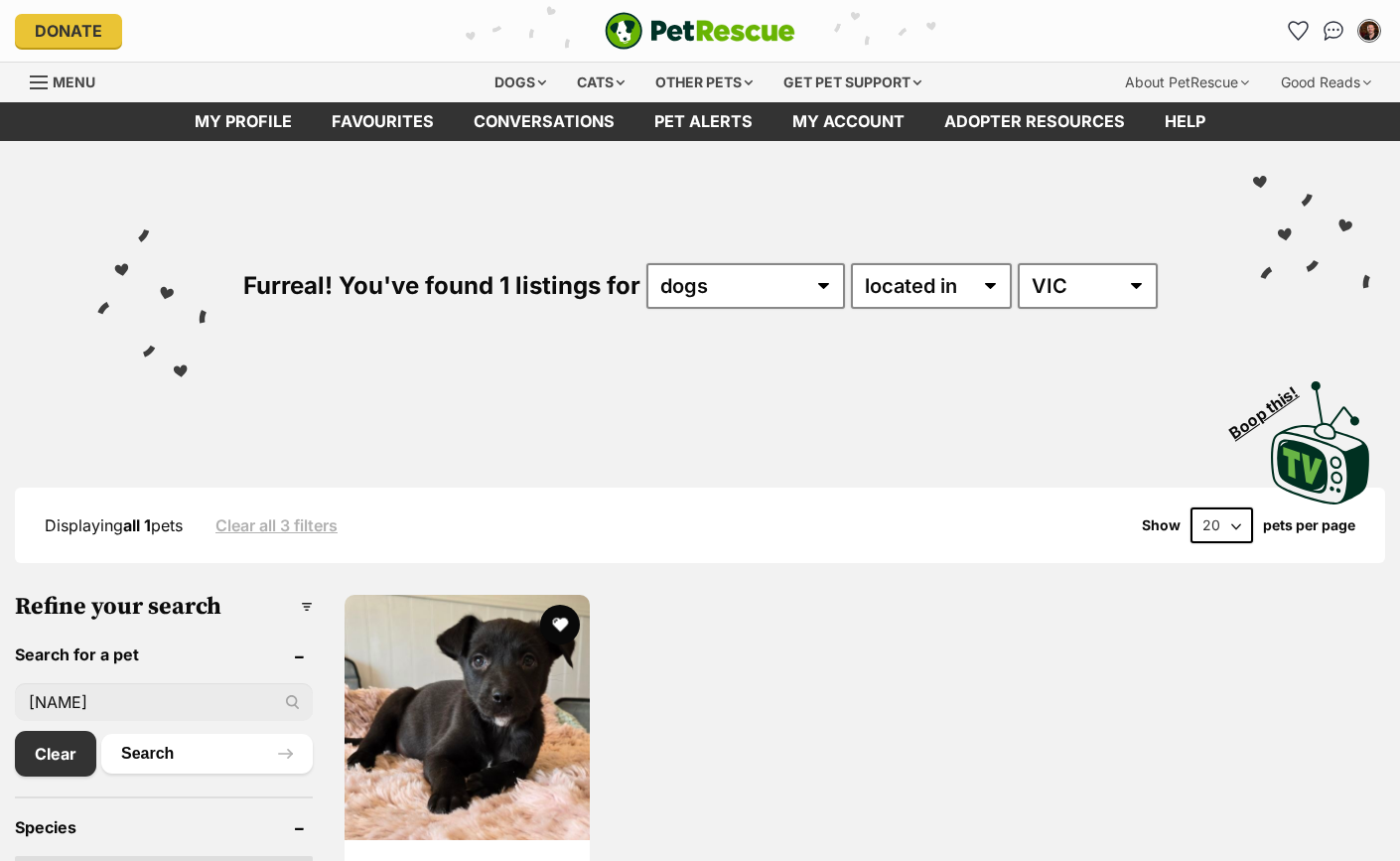 scroll, scrollTop: 0, scrollLeft: 0, axis: both 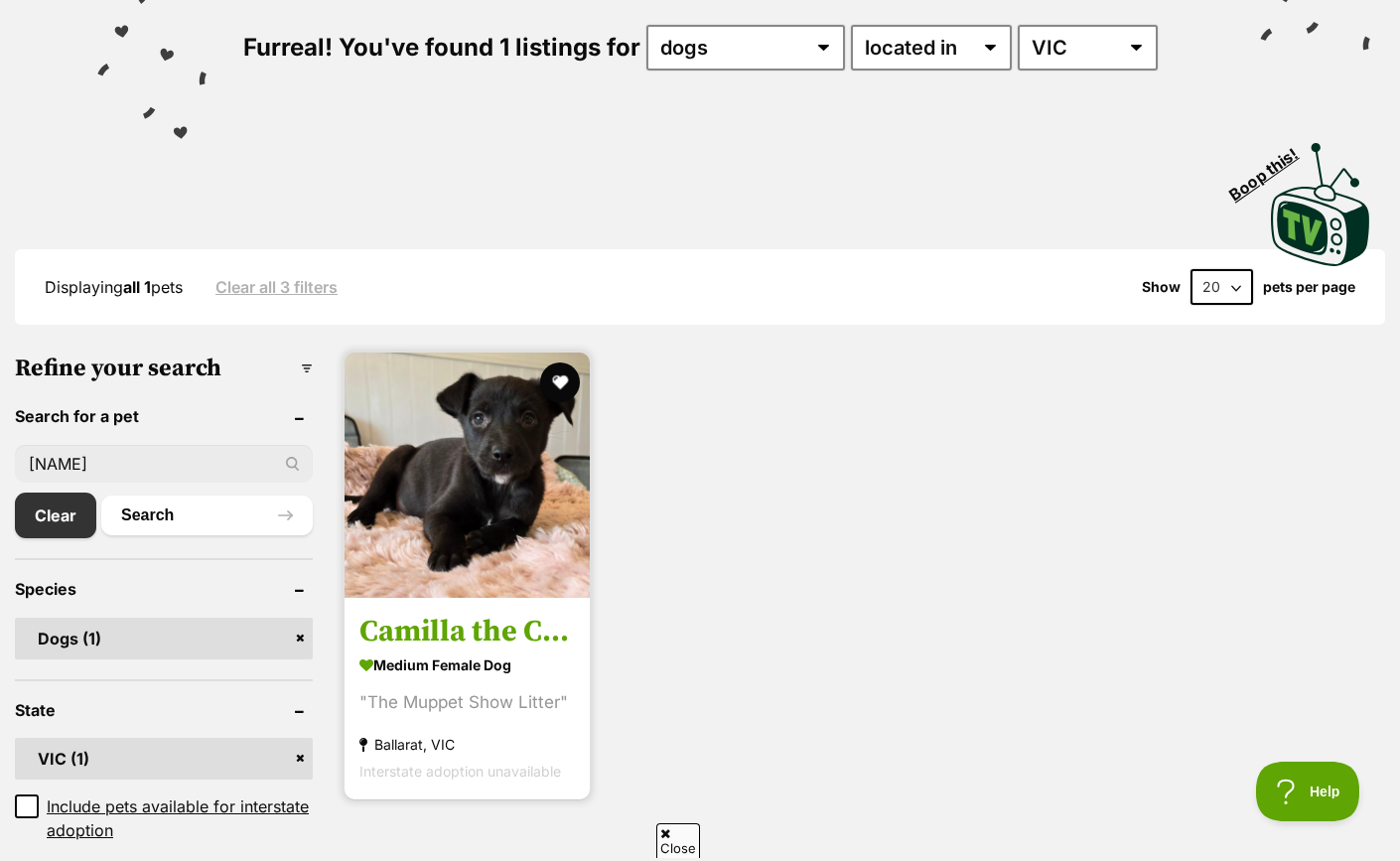 click at bounding box center (467, 475) 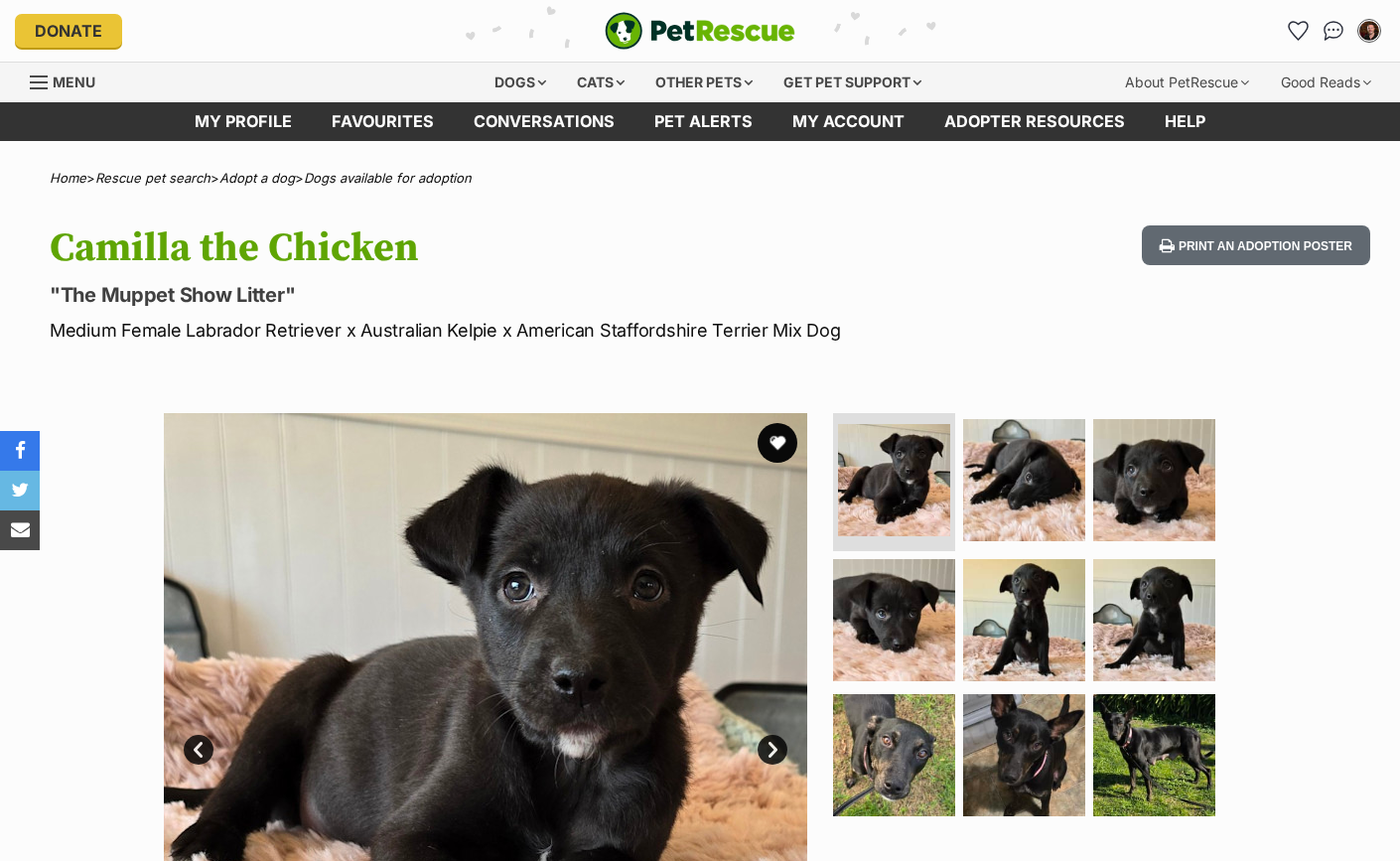 scroll, scrollTop: 0, scrollLeft: 0, axis: both 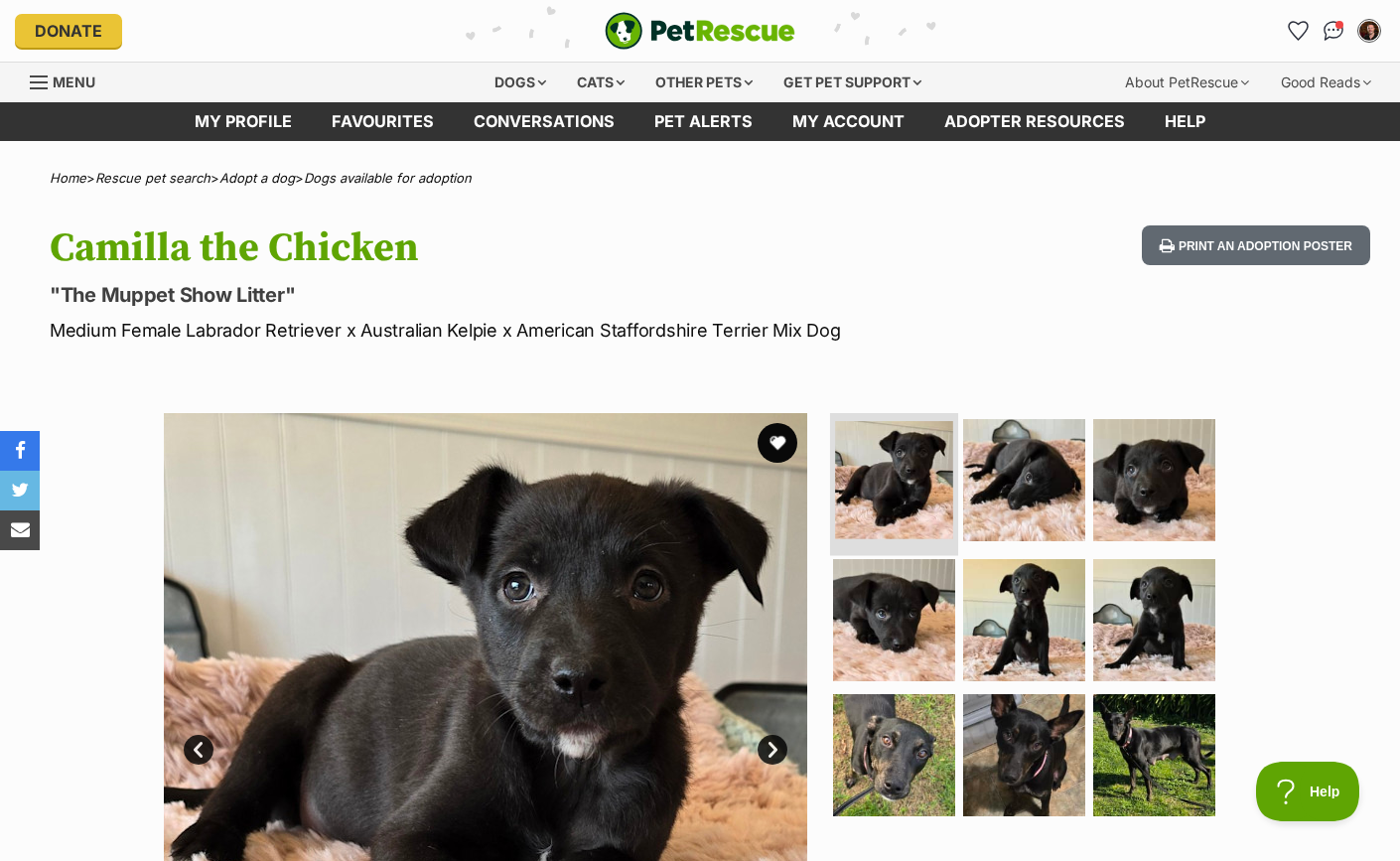 click at bounding box center (894, 480) 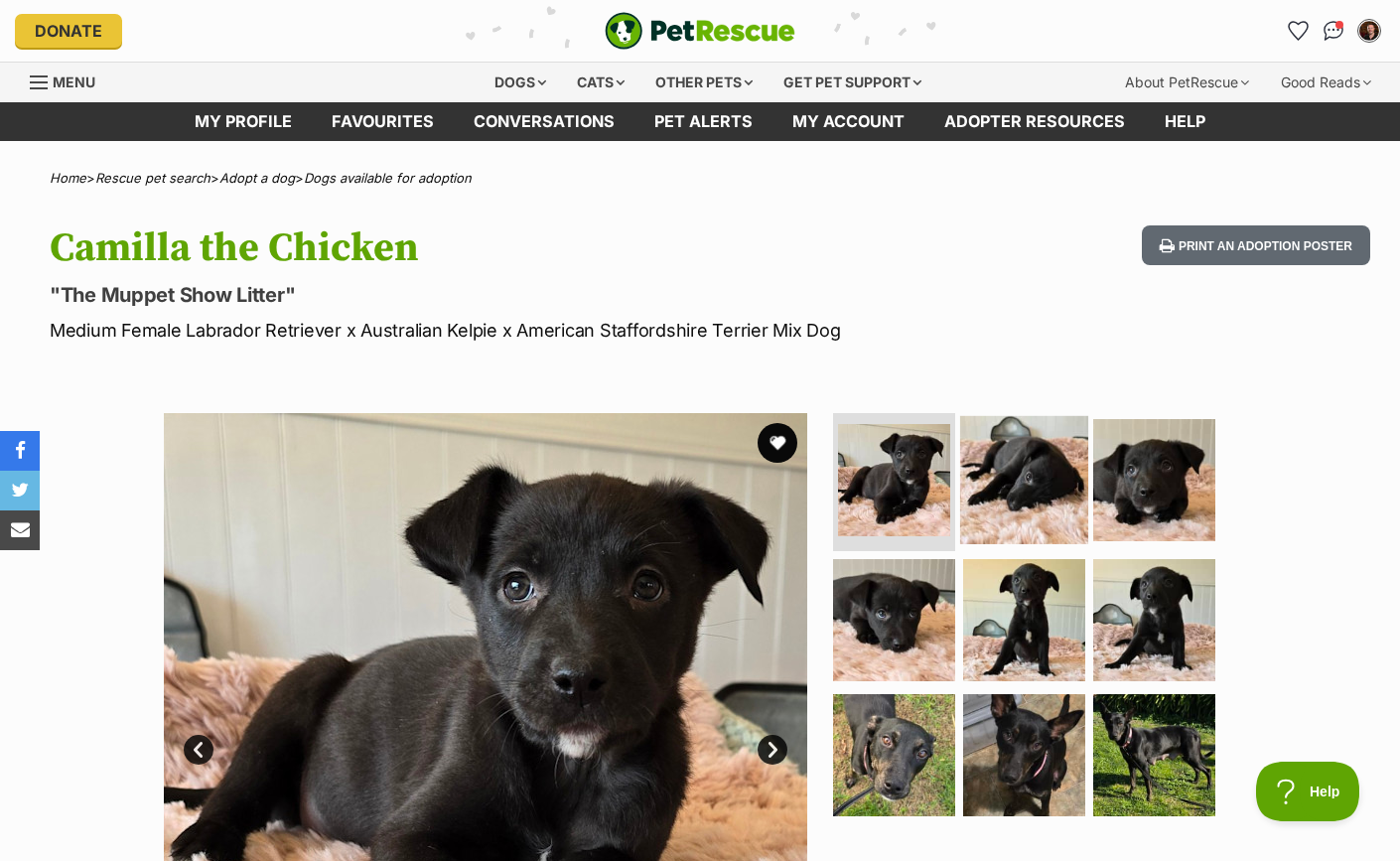 click at bounding box center [1024, 479] 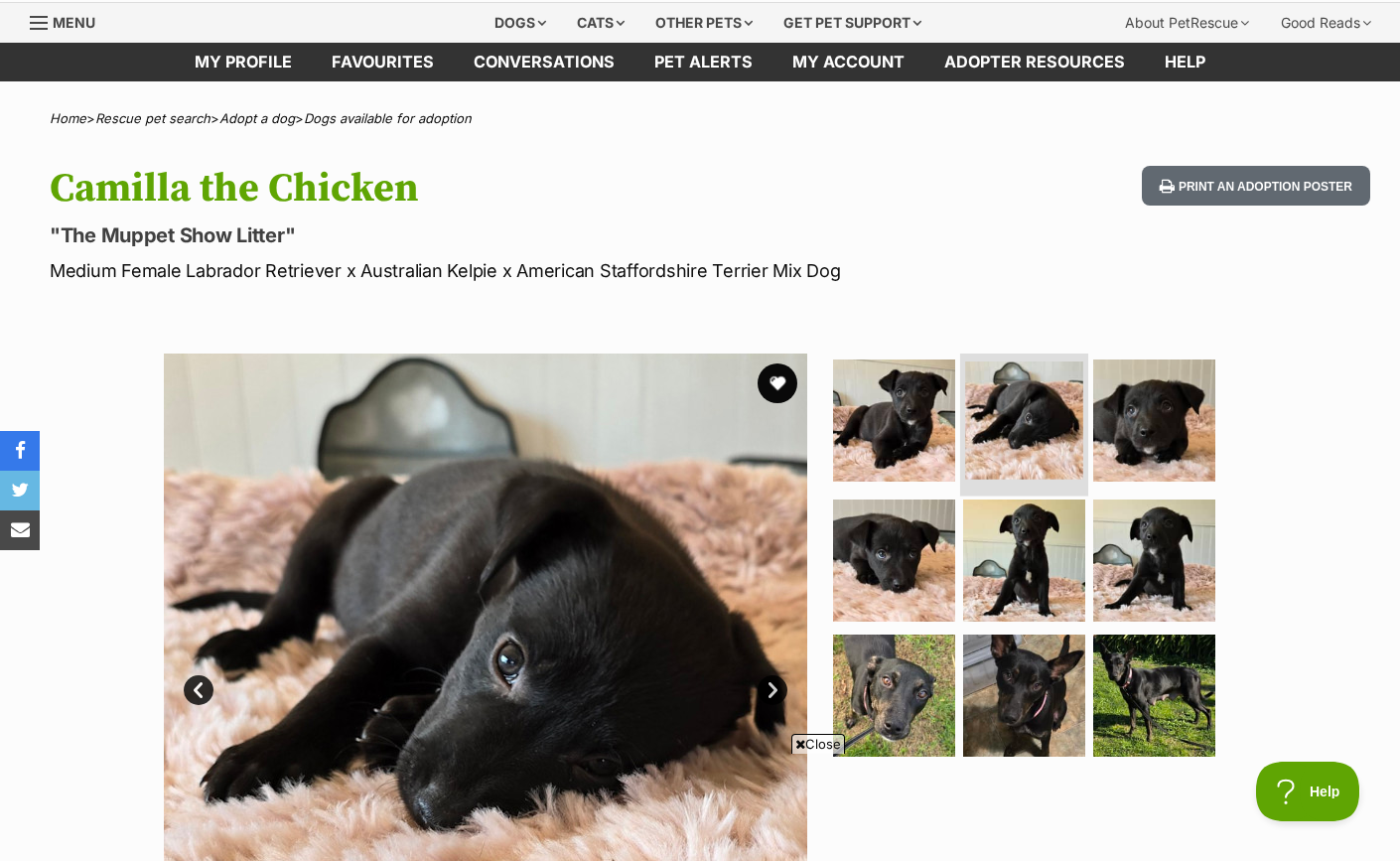 scroll, scrollTop: 61, scrollLeft: 0, axis: vertical 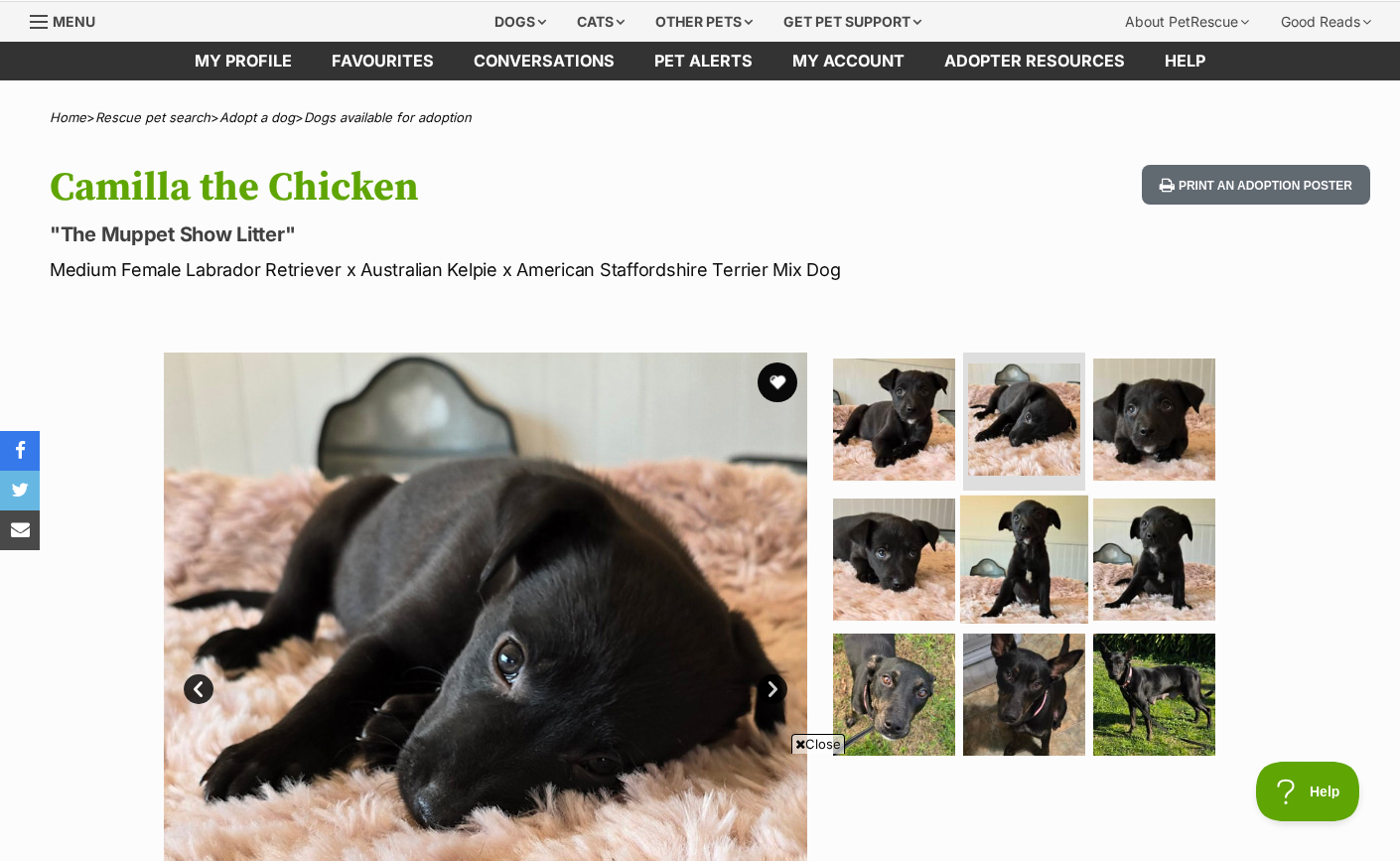 click at bounding box center (1024, 559) 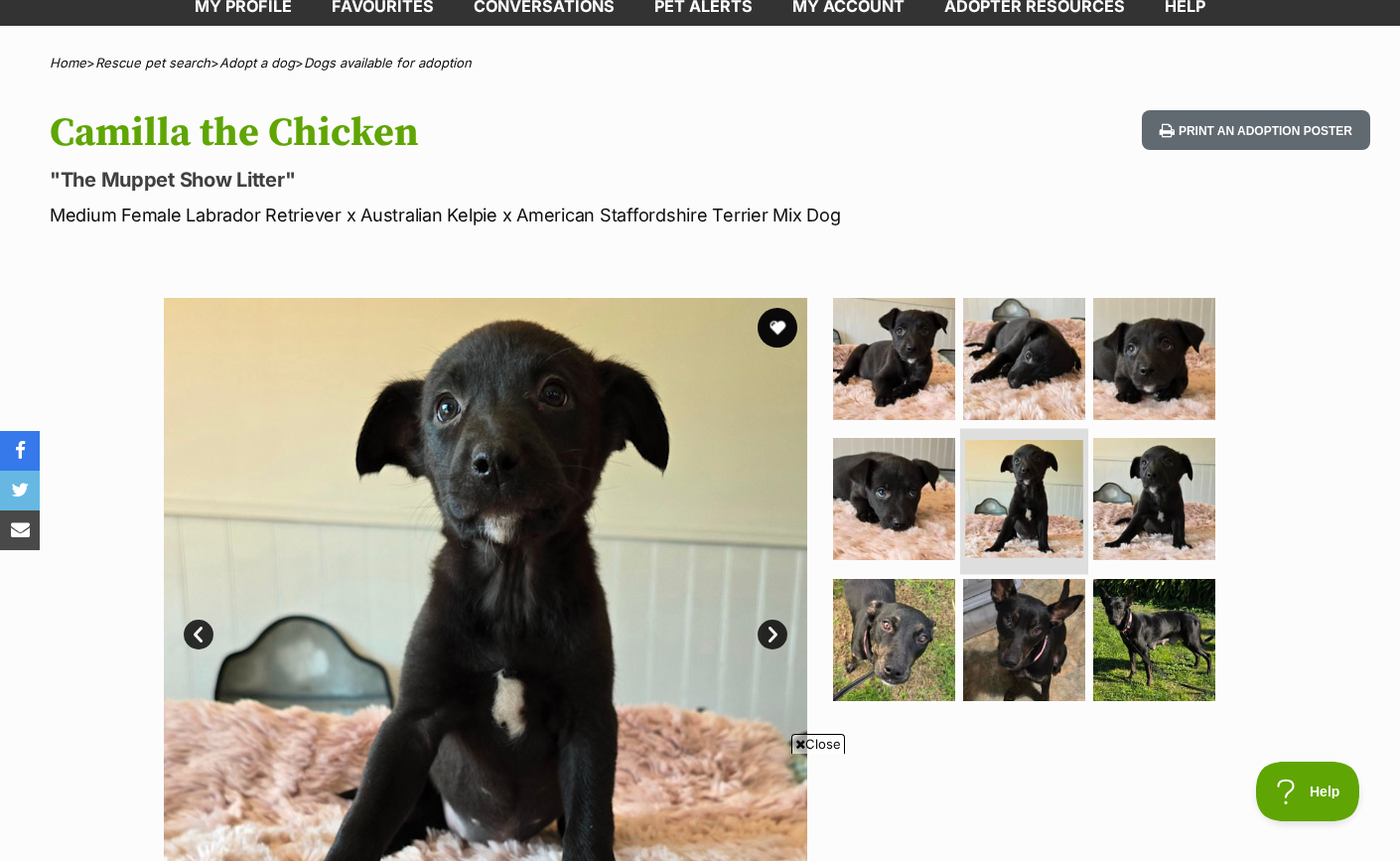 scroll, scrollTop: 193, scrollLeft: 0, axis: vertical 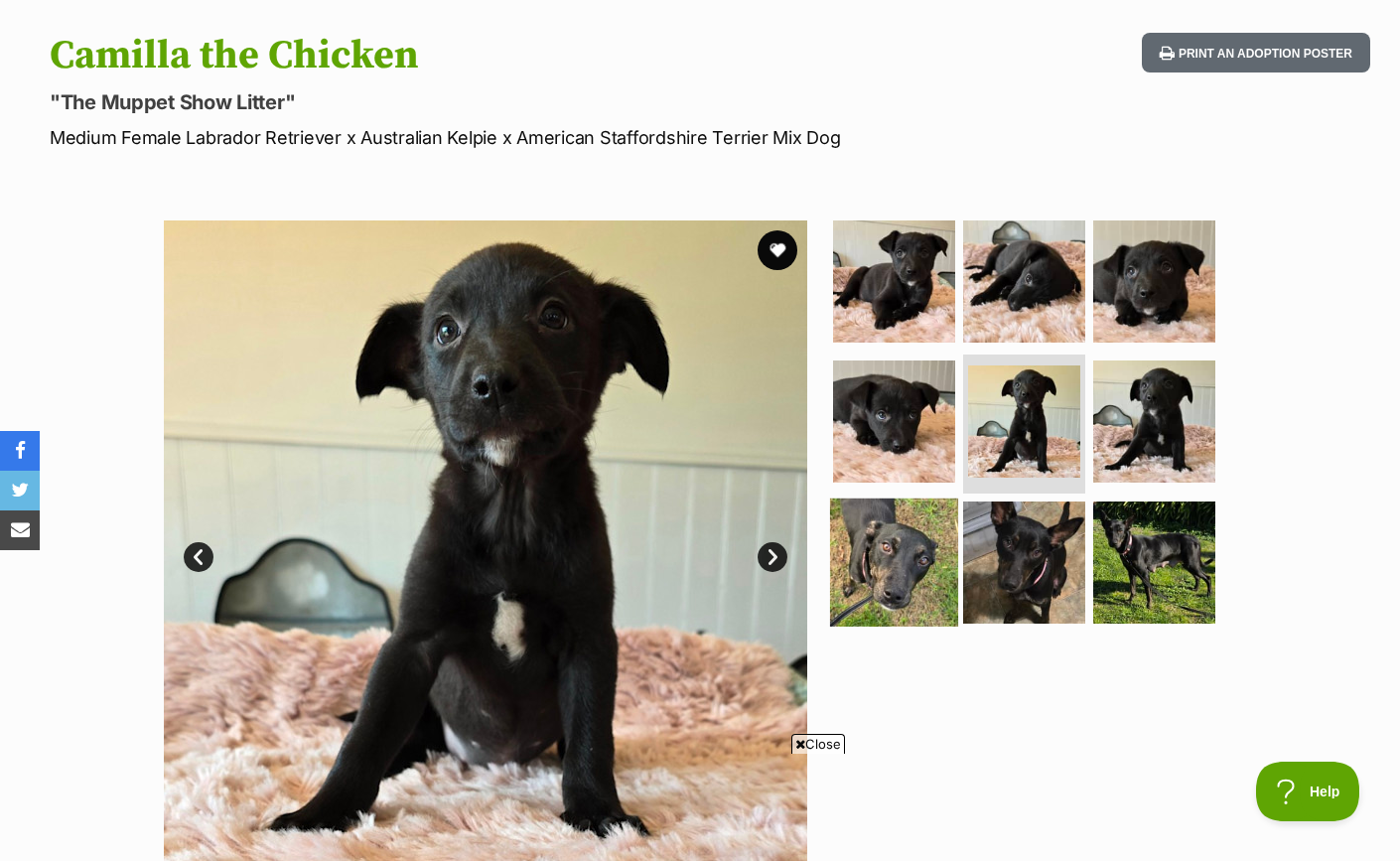 click at bounding box center (894, 562) 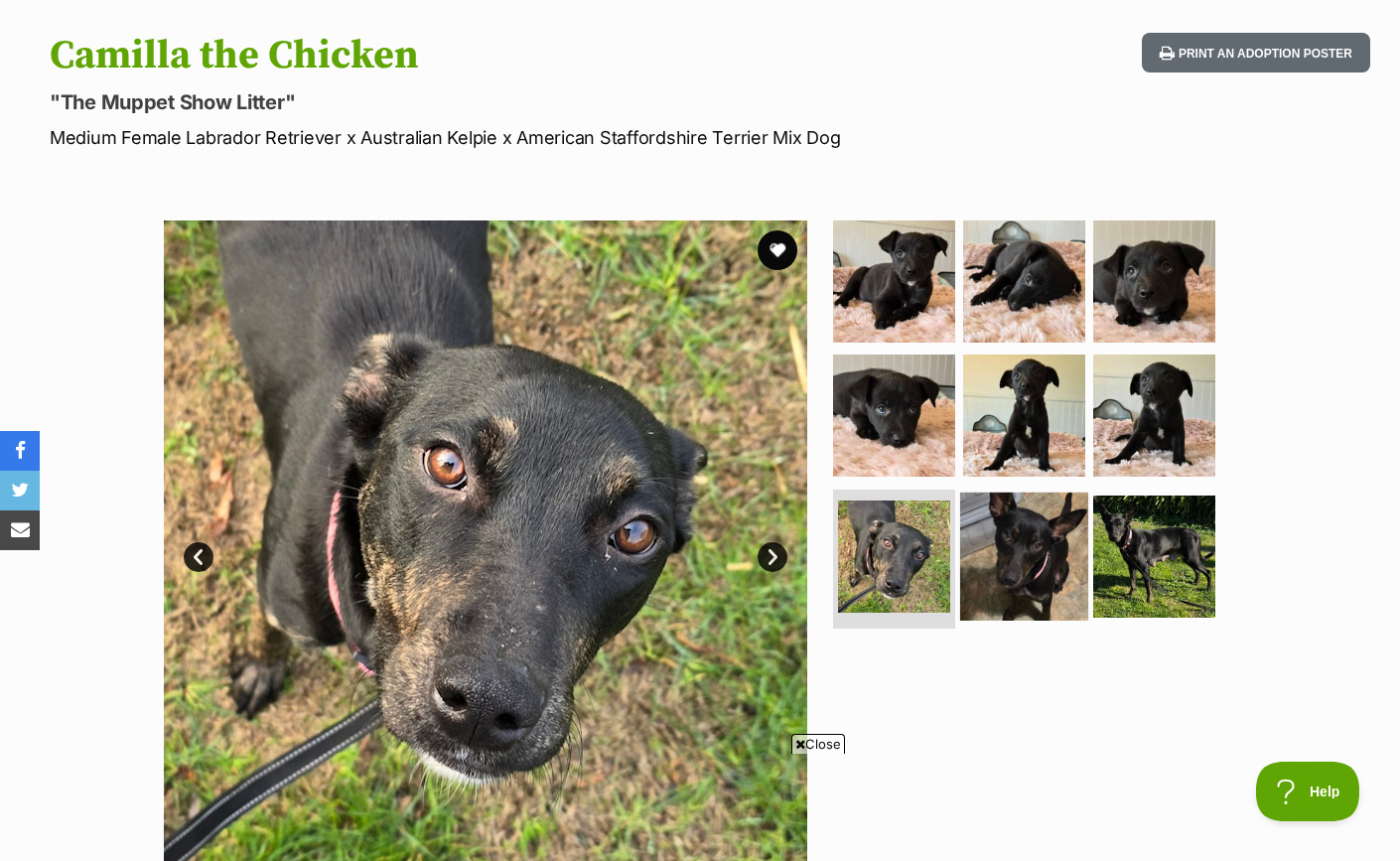 click at bounding box center (1024, 556) 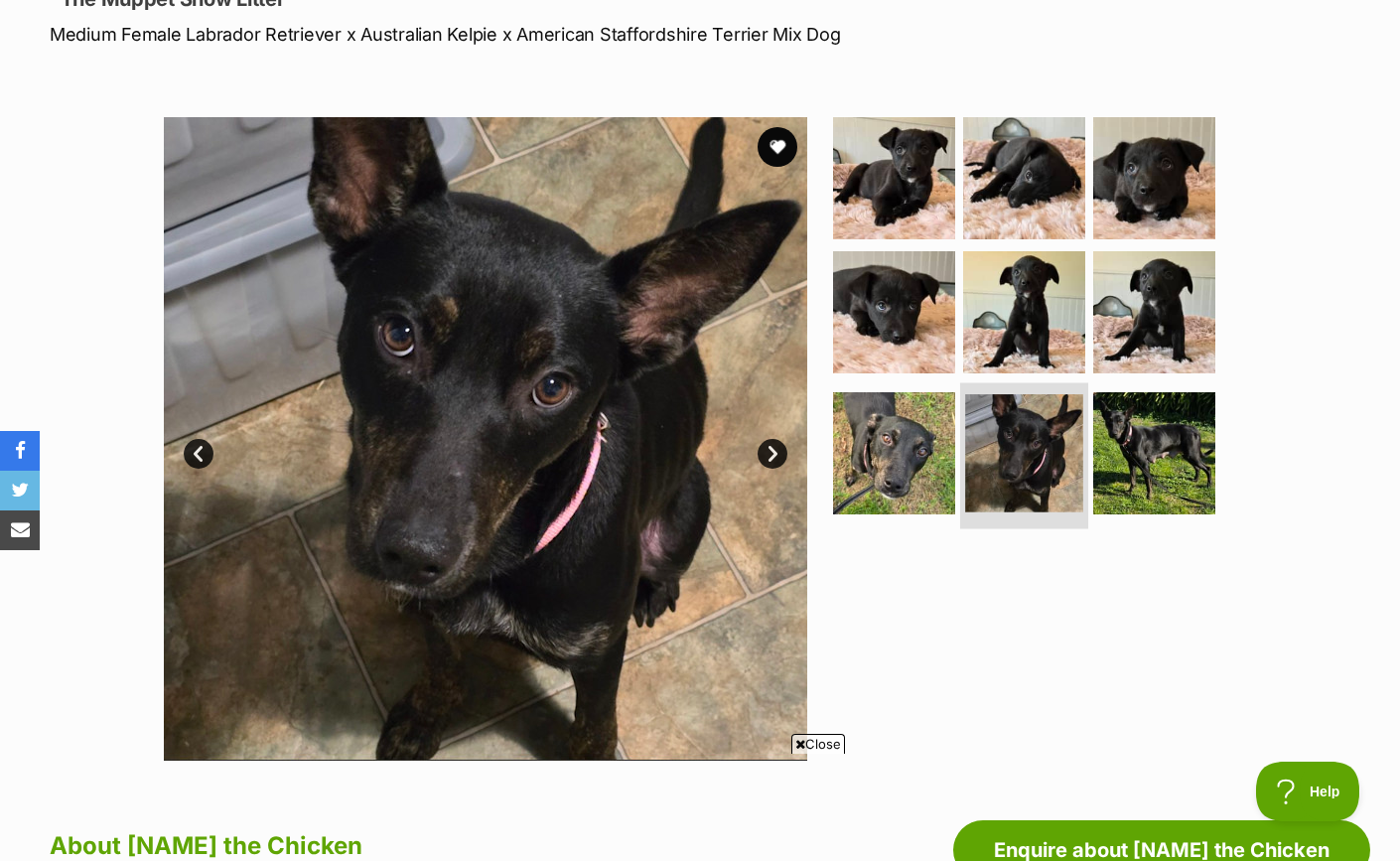 scroll, scrollTop: 302, scrollLeft: 0, axis: vertical 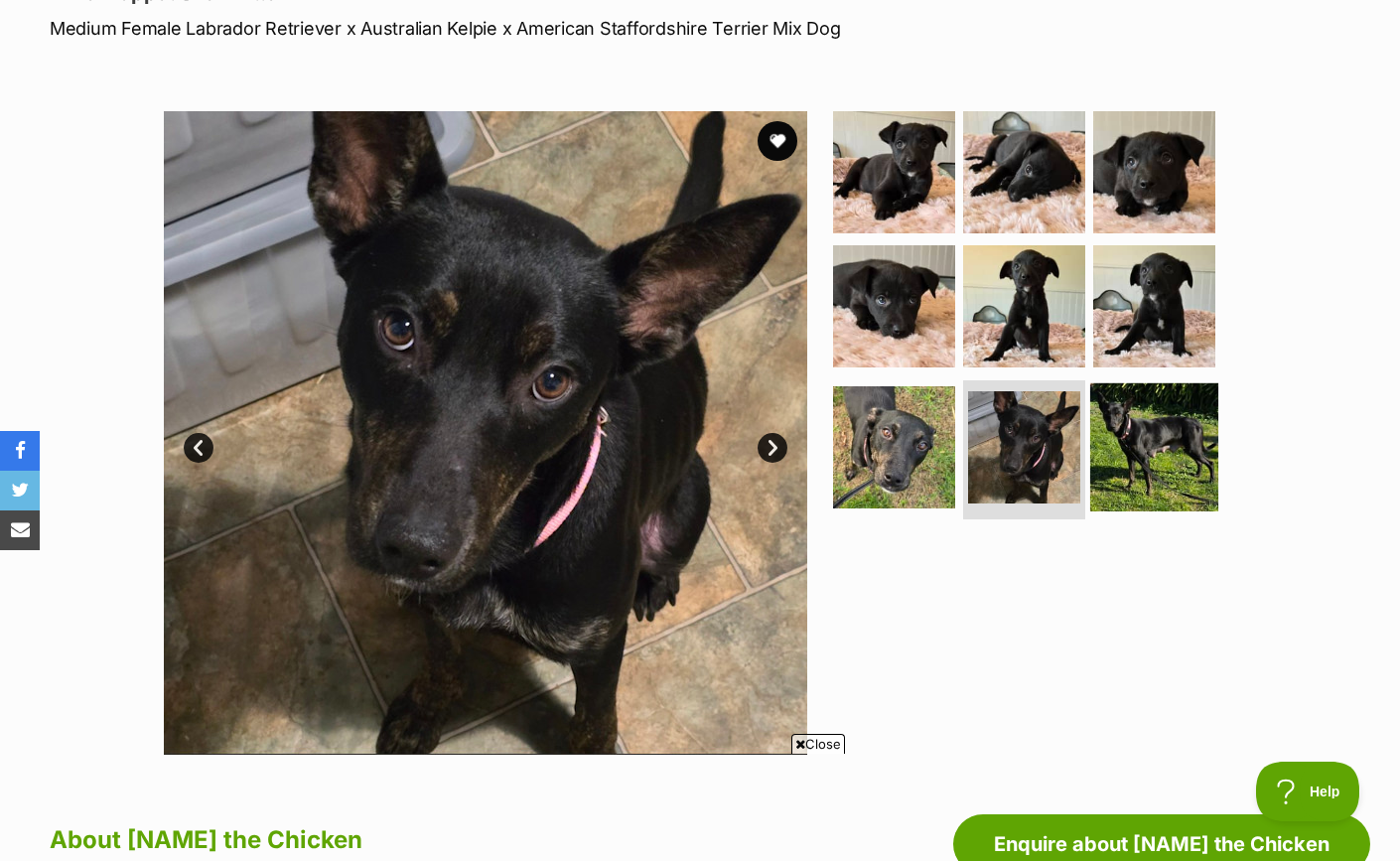 click at bounding box center (1154, 447) 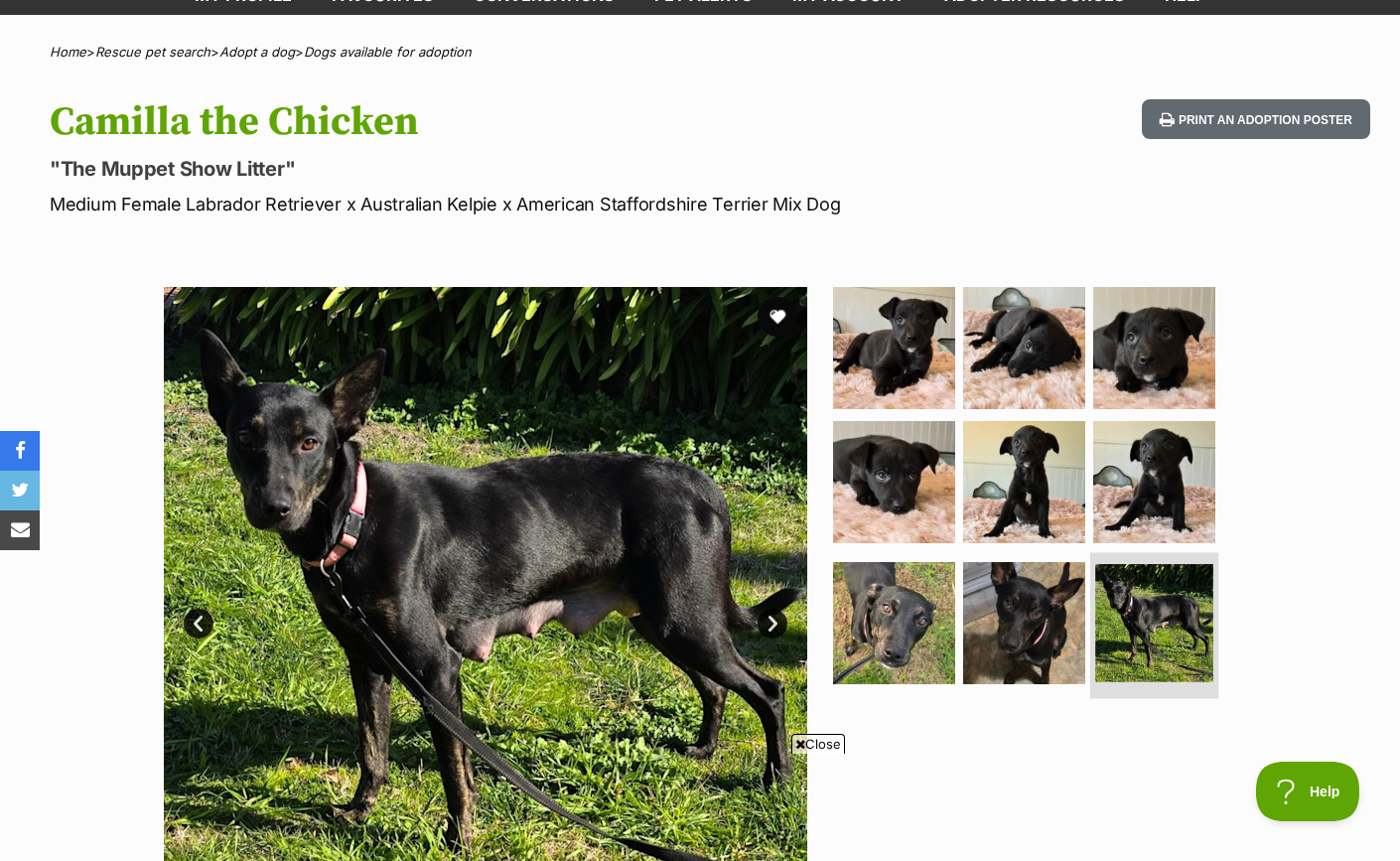 scroll, scrollTop: 125, scrollLeft: 0, axis: vertical 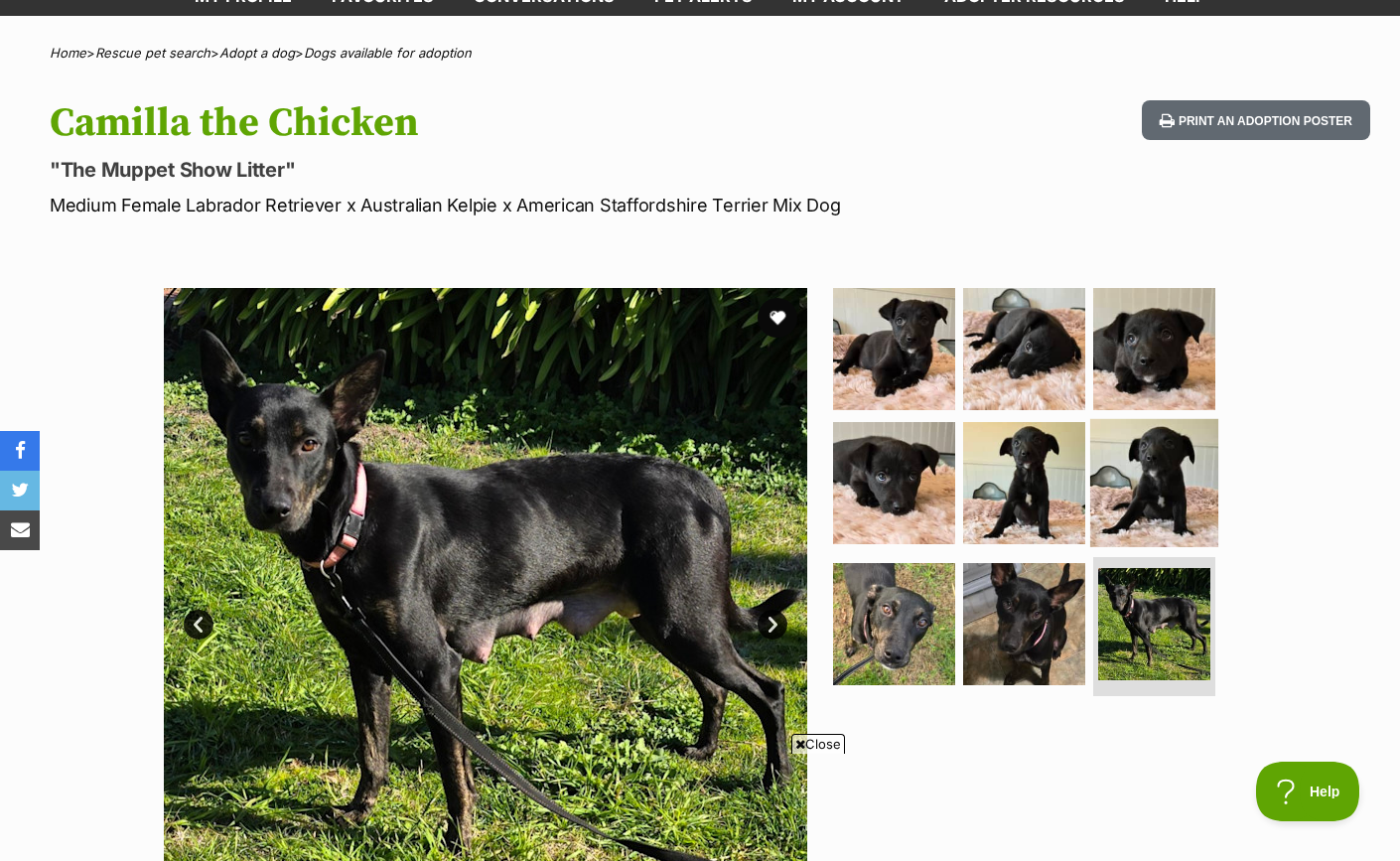 click at bounding box center [1154, 483] 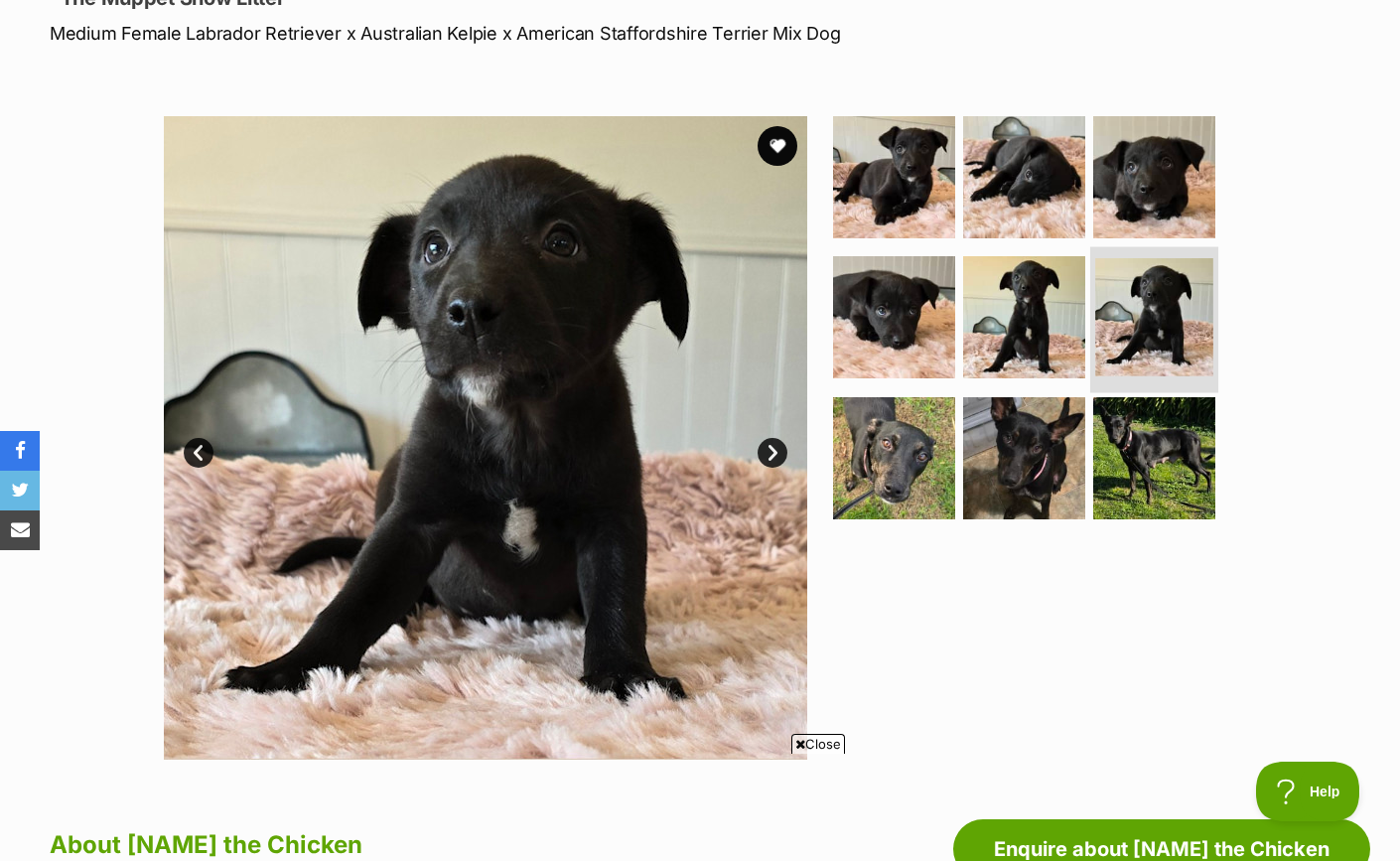 scroll, scrollTop: 296, scrollLeft: 0, axis: vertical 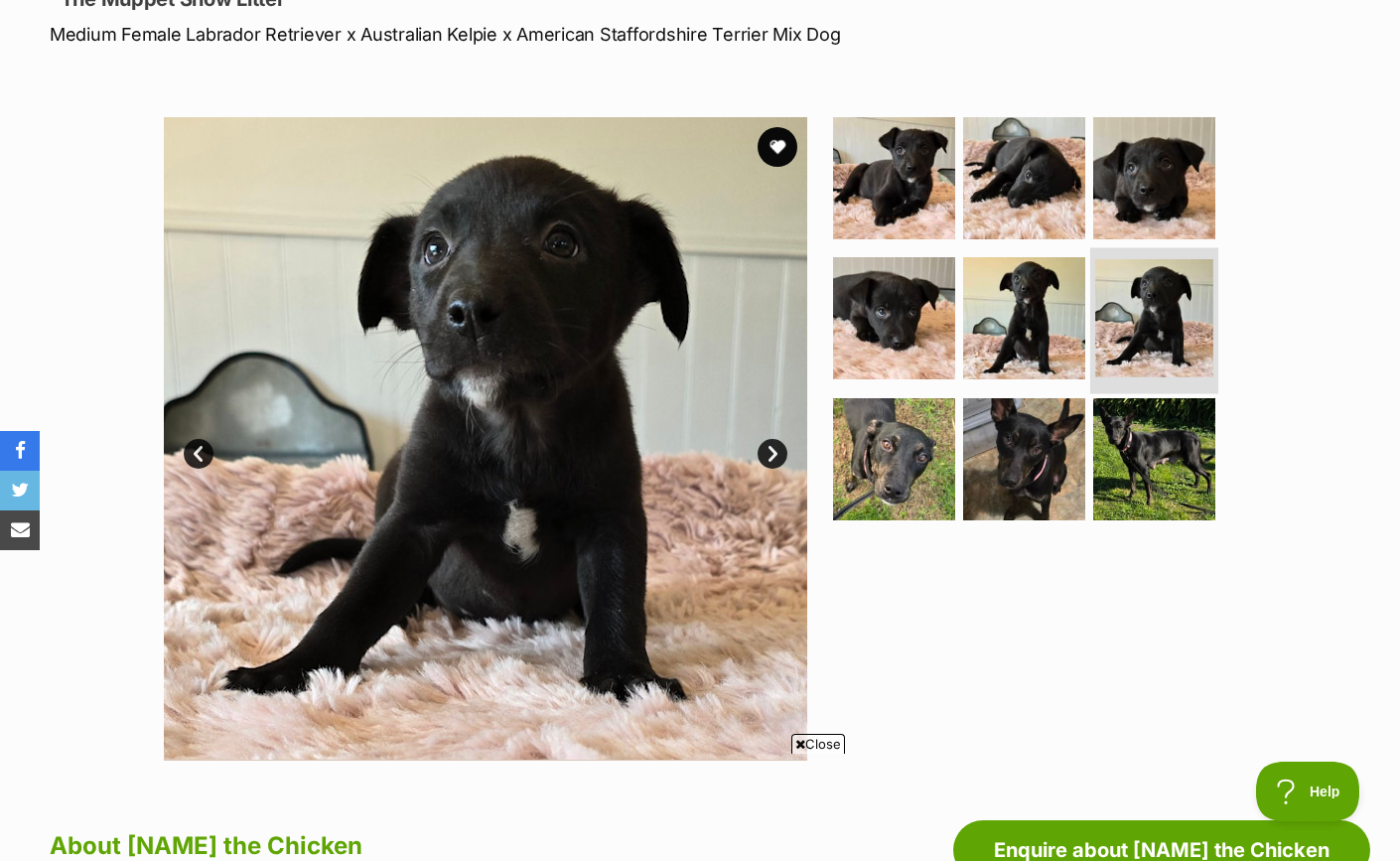click at bounding box center (1154, 459) 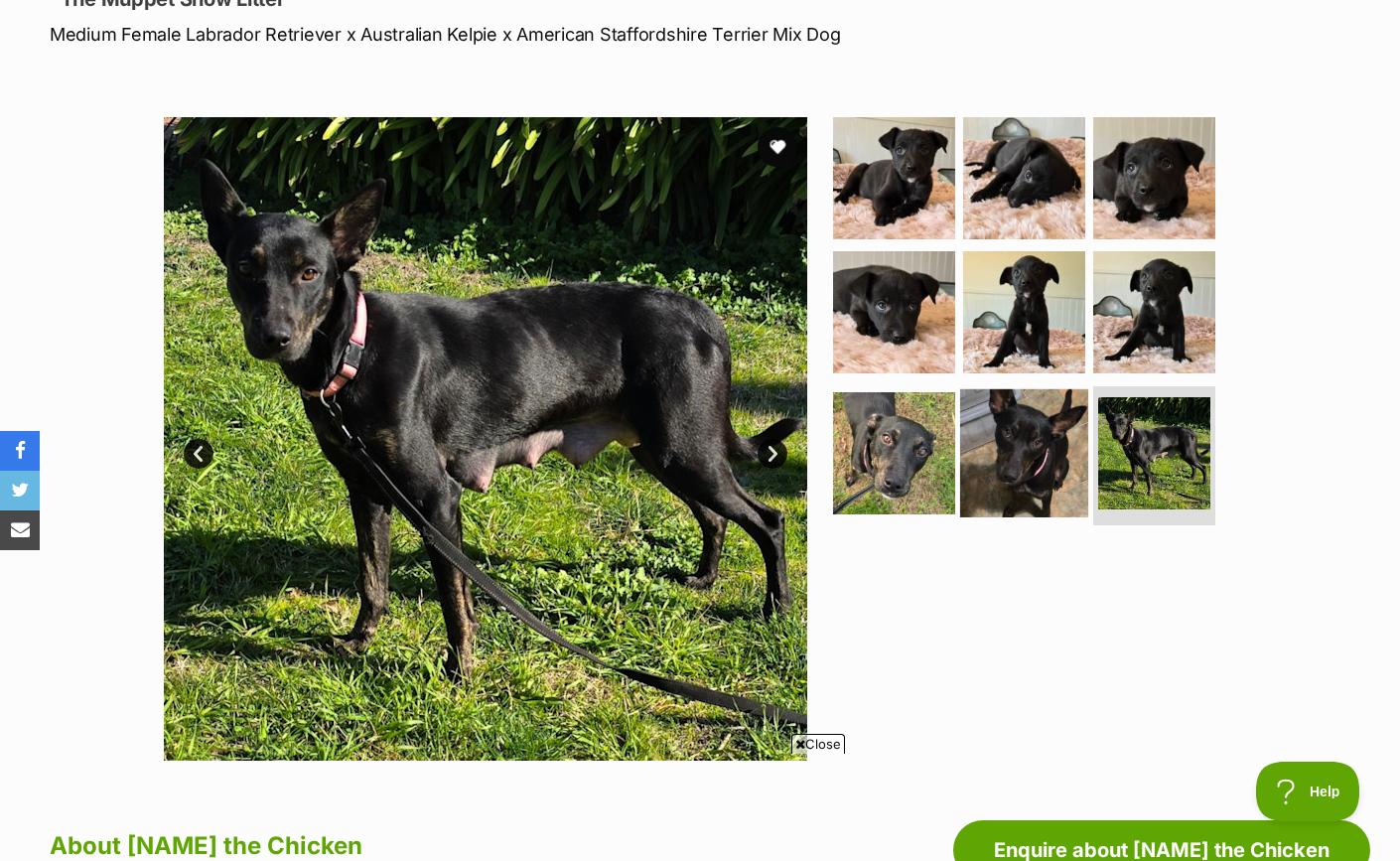 click at bounding box center [1024, 453] 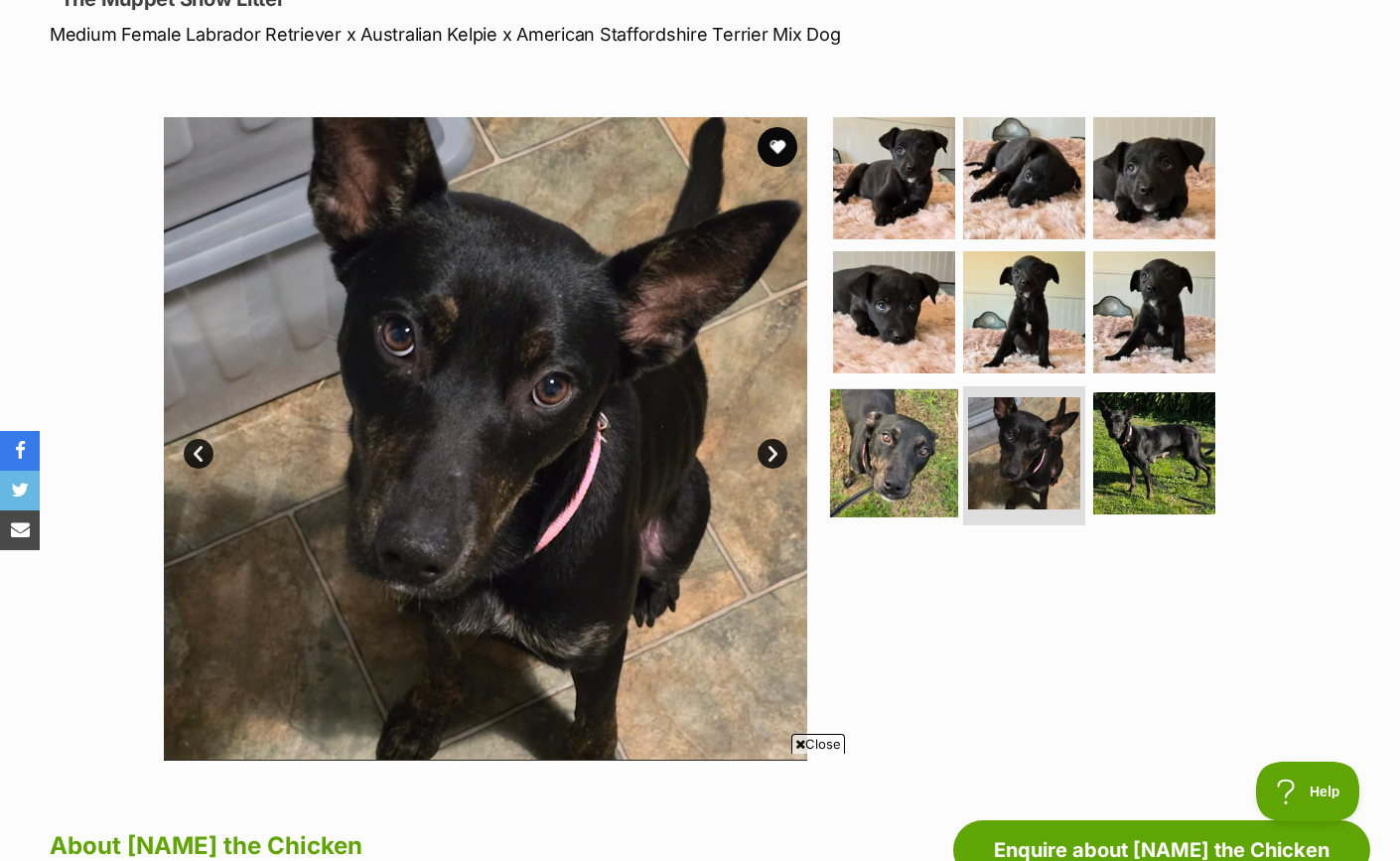 click at bounding box center [894, 453] 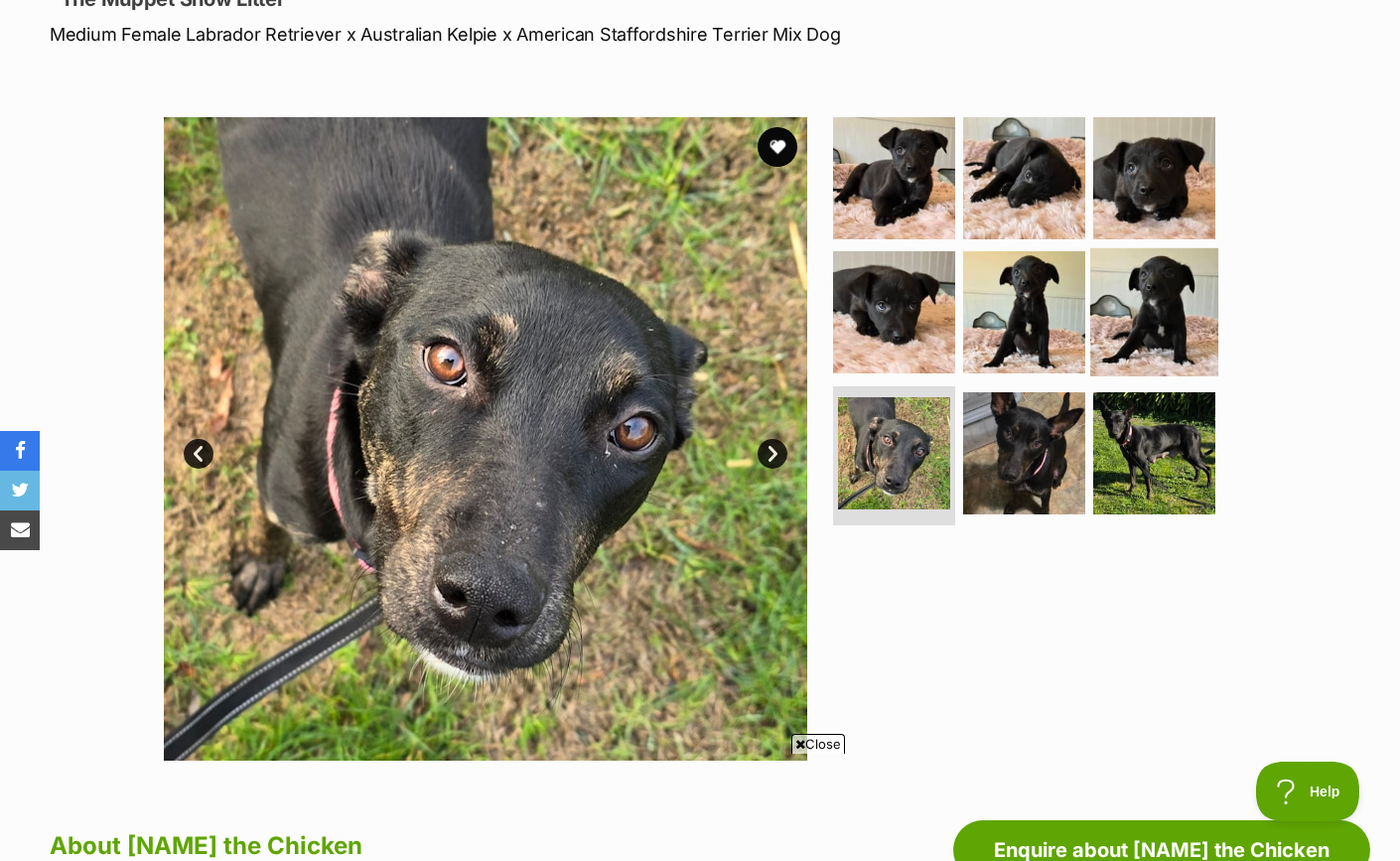 click at bounding box center (1154, 312) 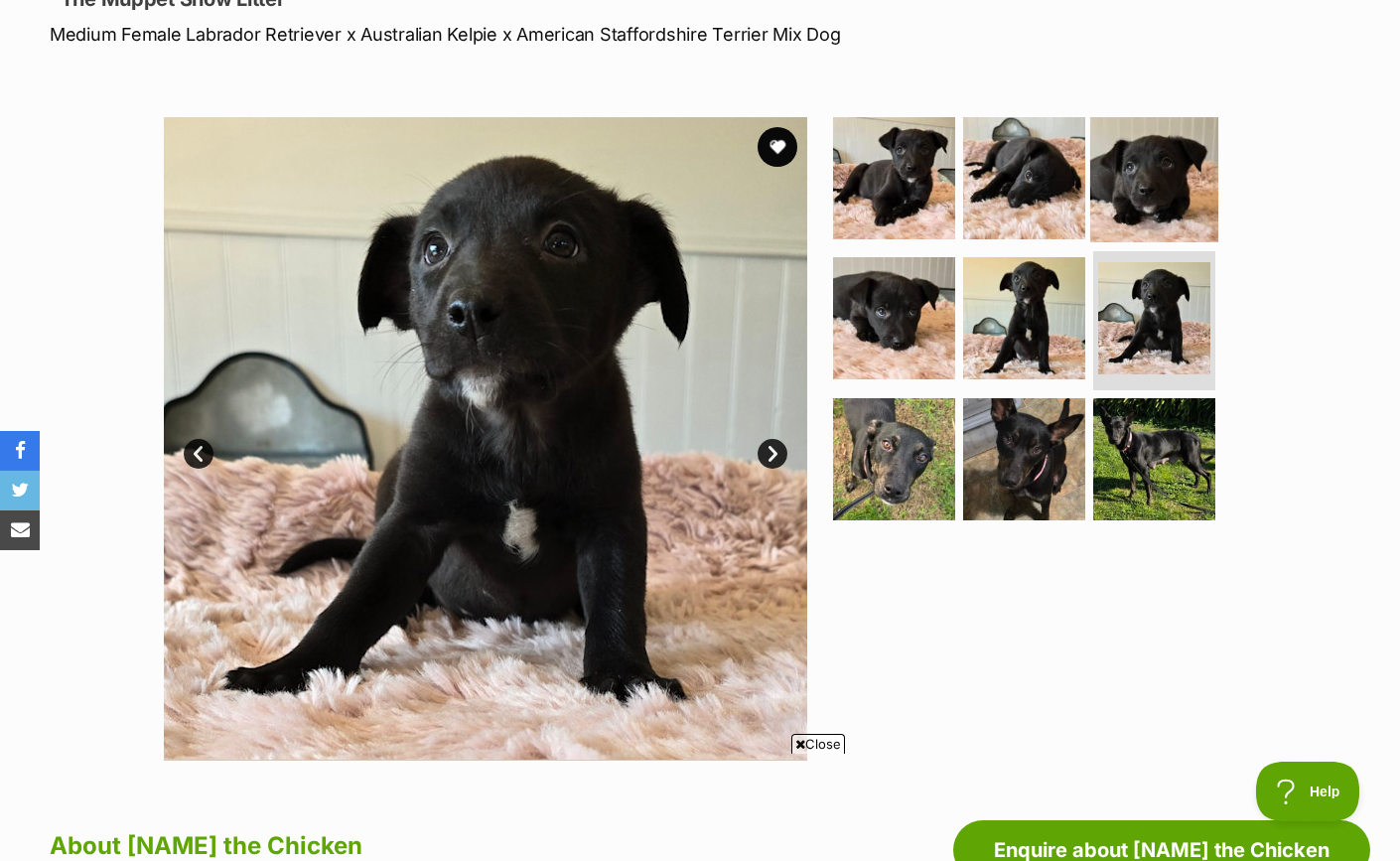 click at bounding box center [1154, 177] 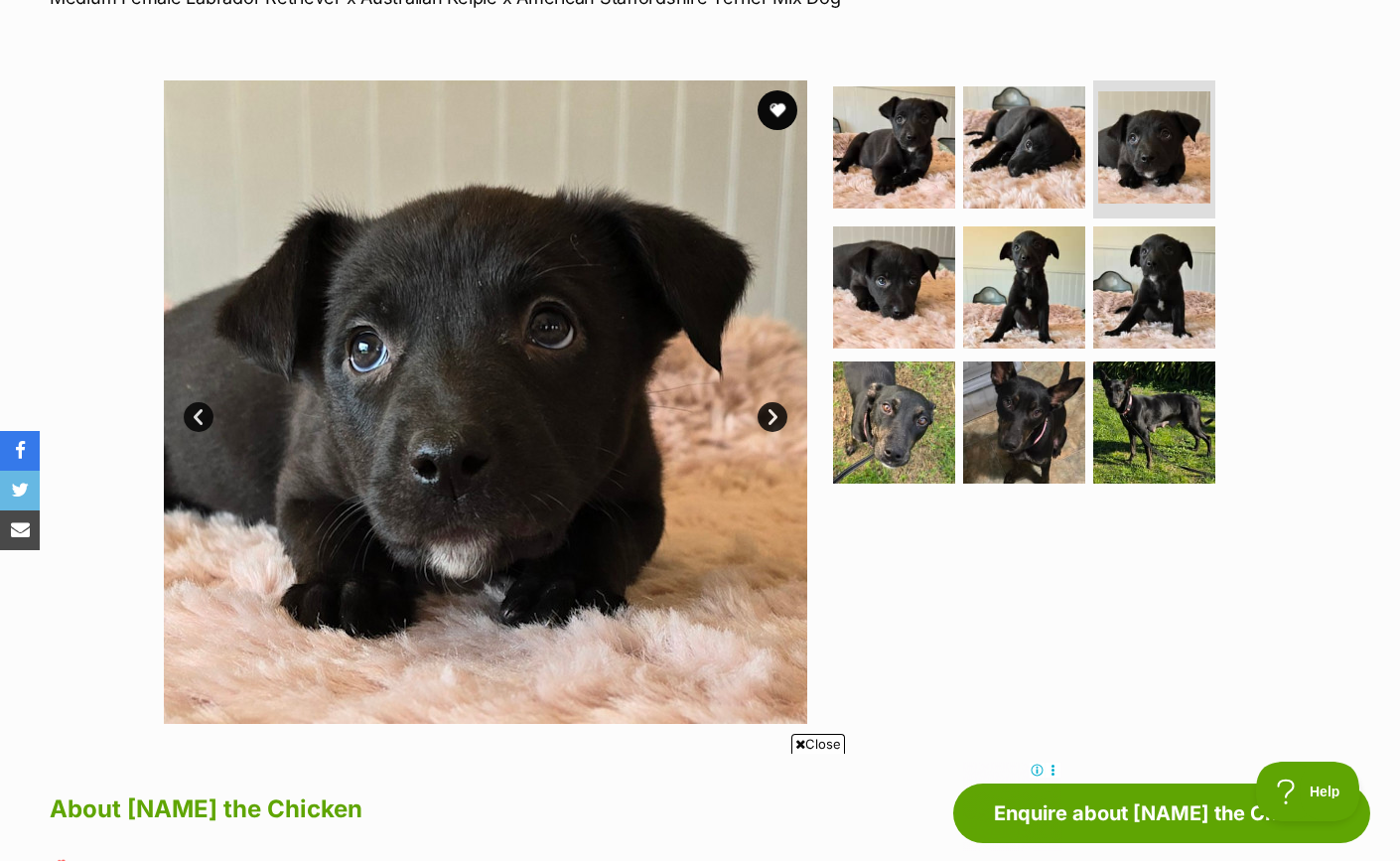 scroll, scrollTop: 0, scrollLeft: 0, axis: both 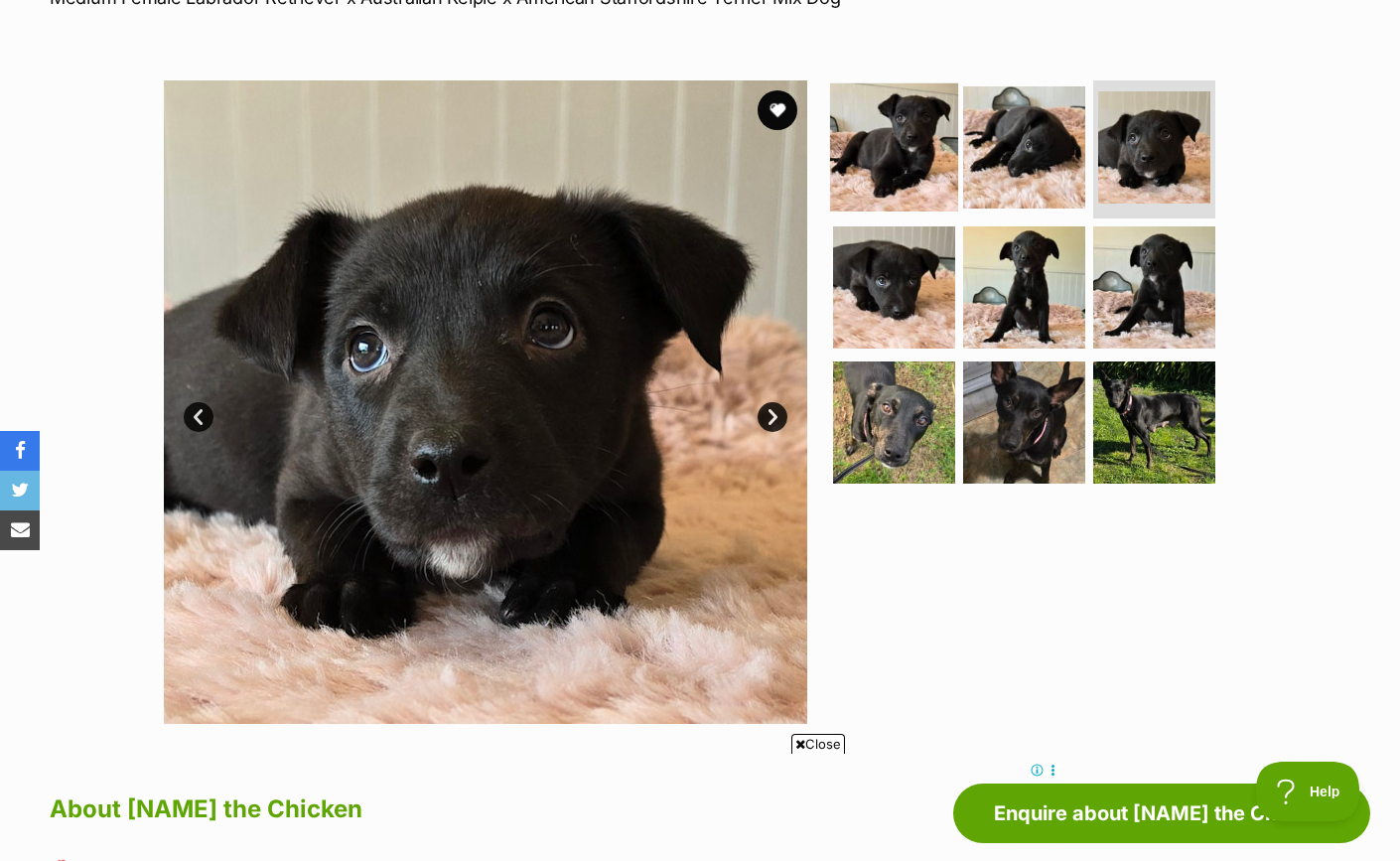 click at bounding box center (894, 146) 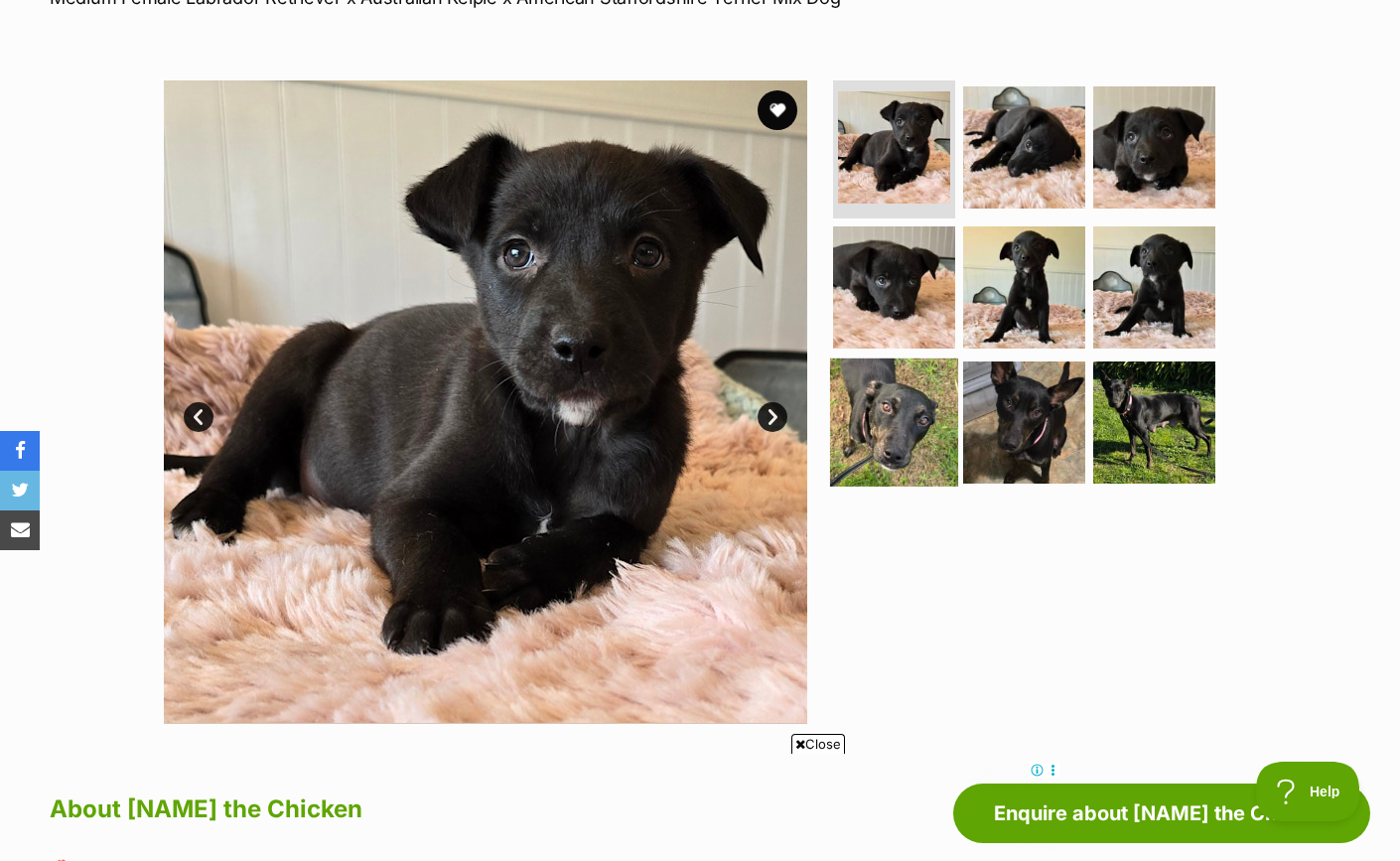 click at bounding box center [894, 422] 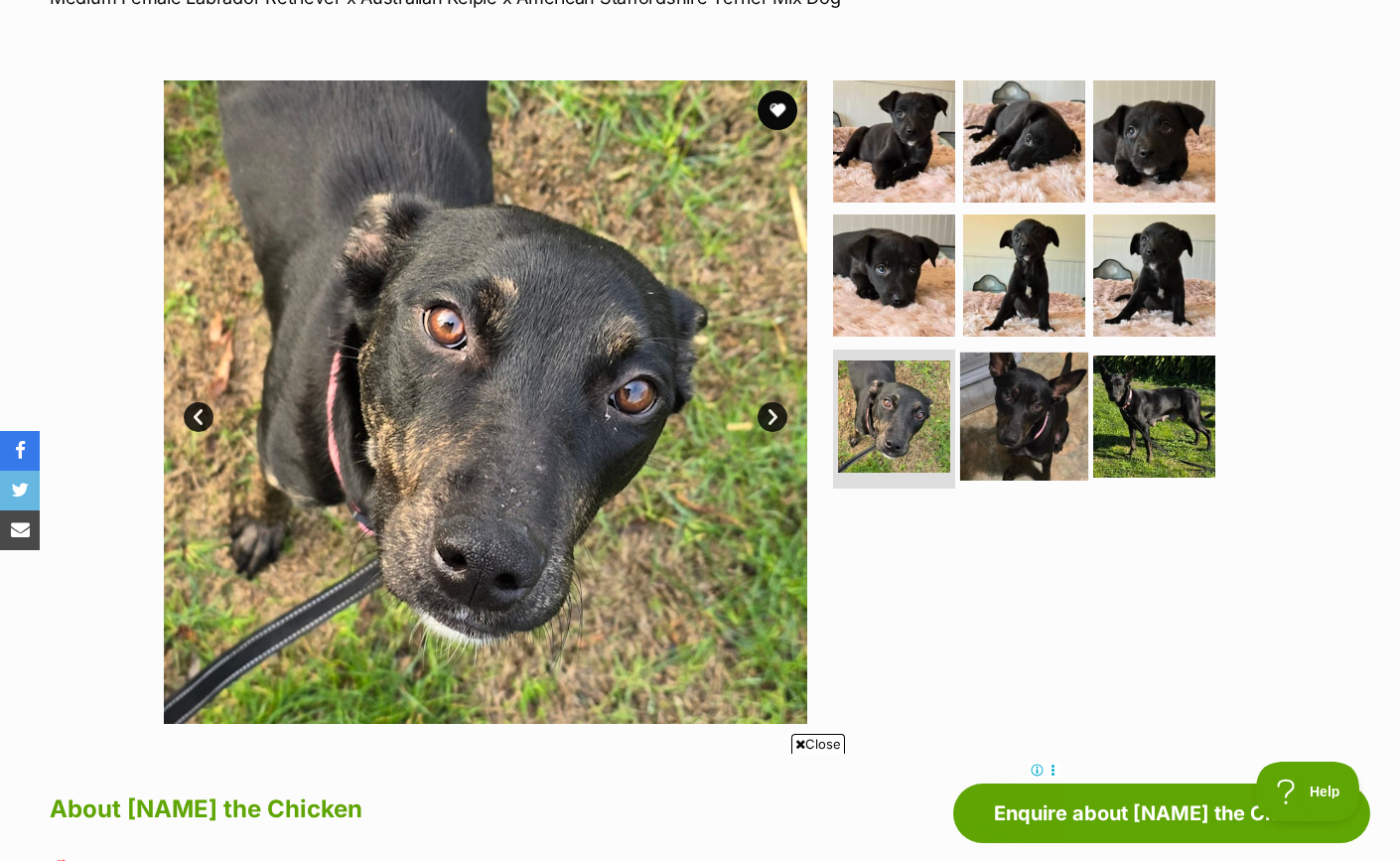 click at bounding box center [1024, 416] 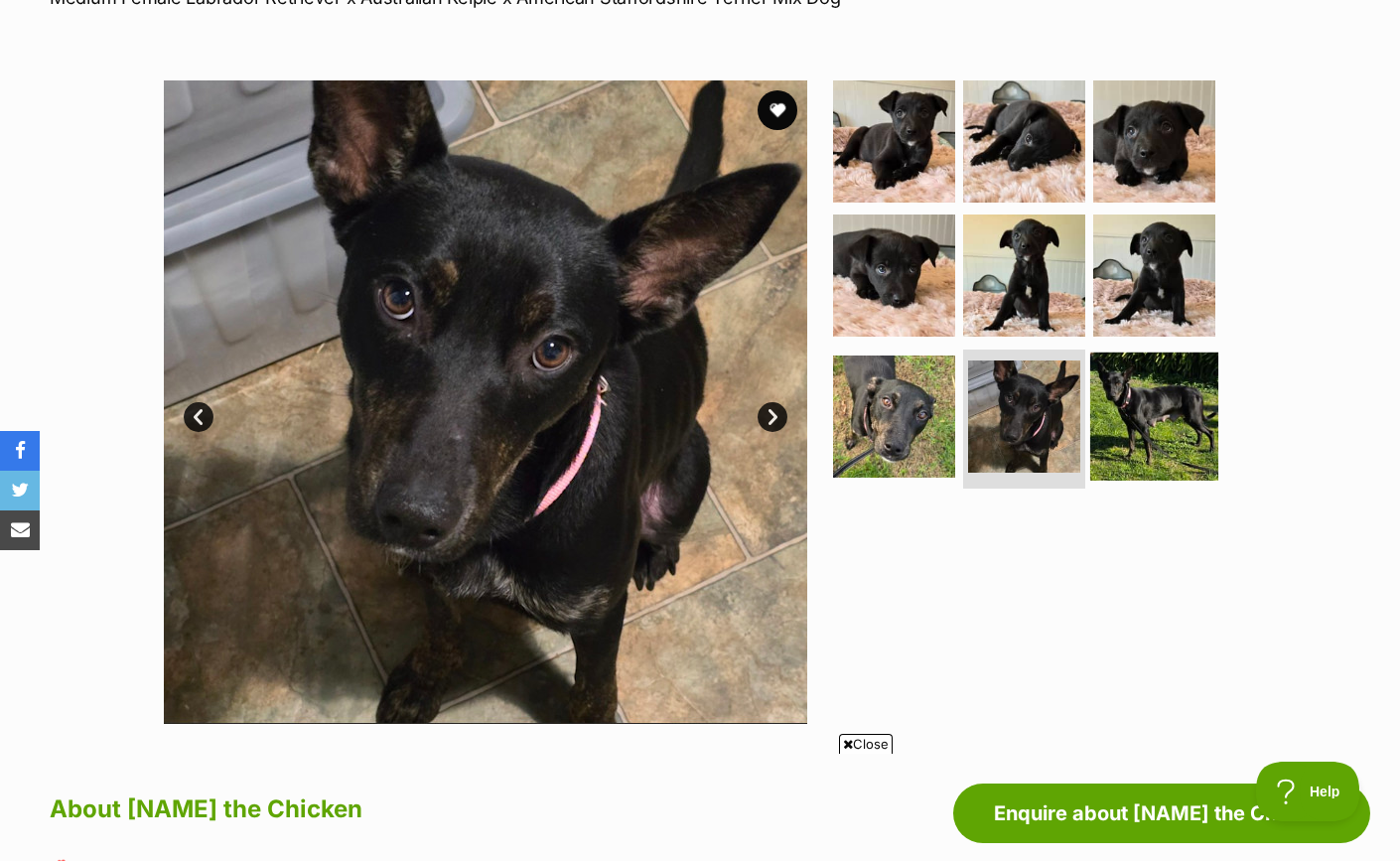 click at bounding box center (1154, 416) 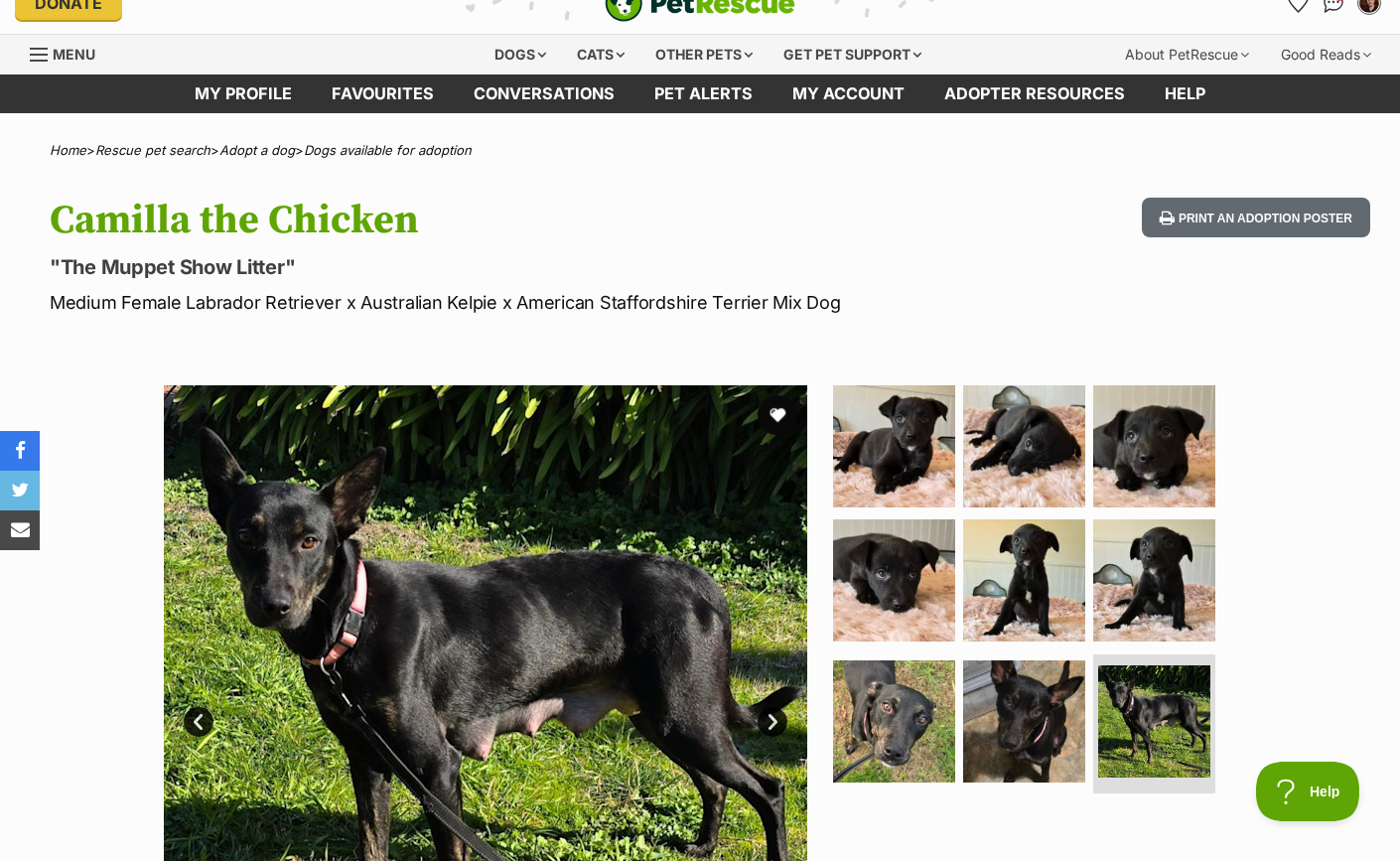 scroll, scrollTop: 24, scrollLeft: 0, axis: vertical 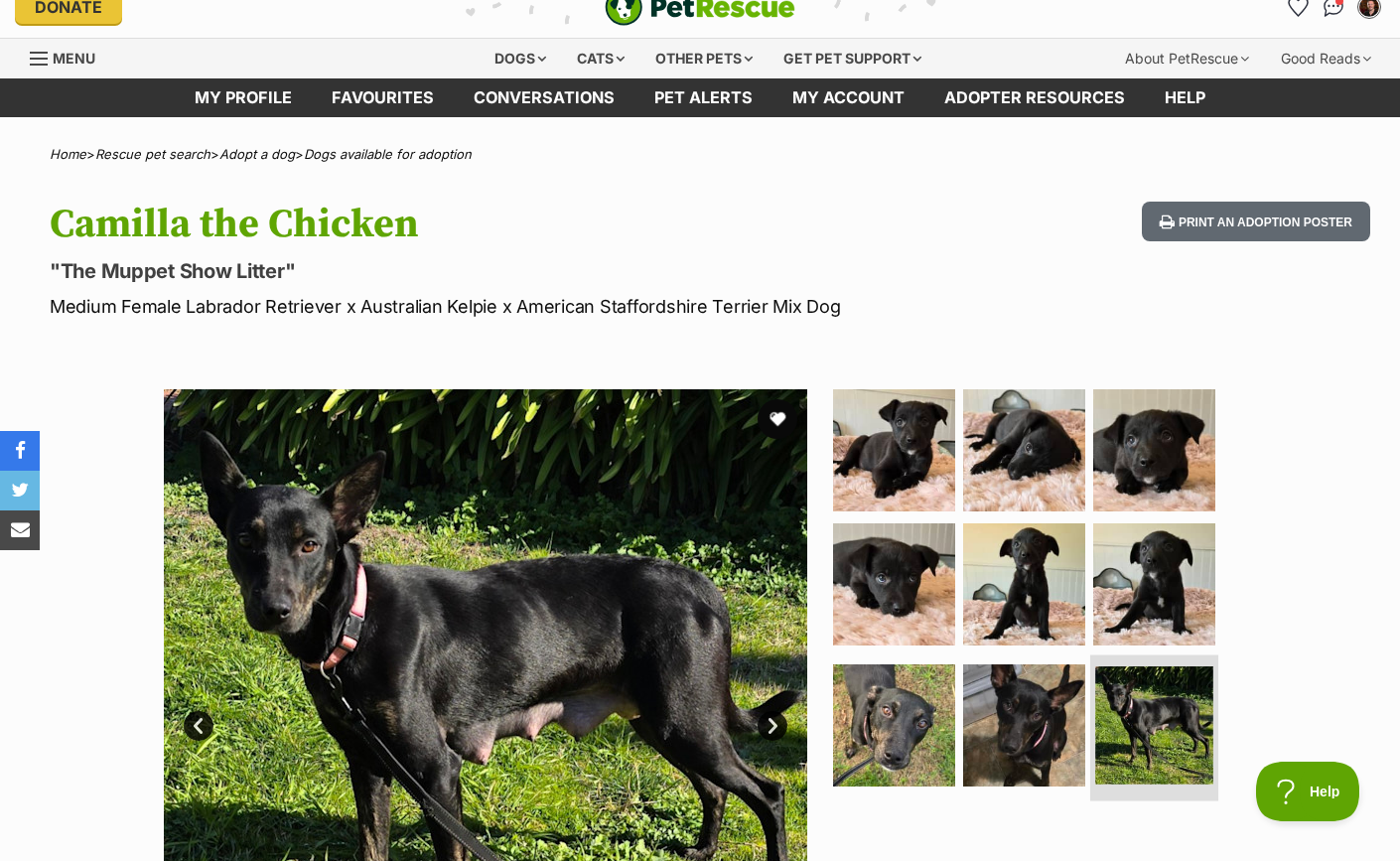 click at bounding box center (1154, 725) 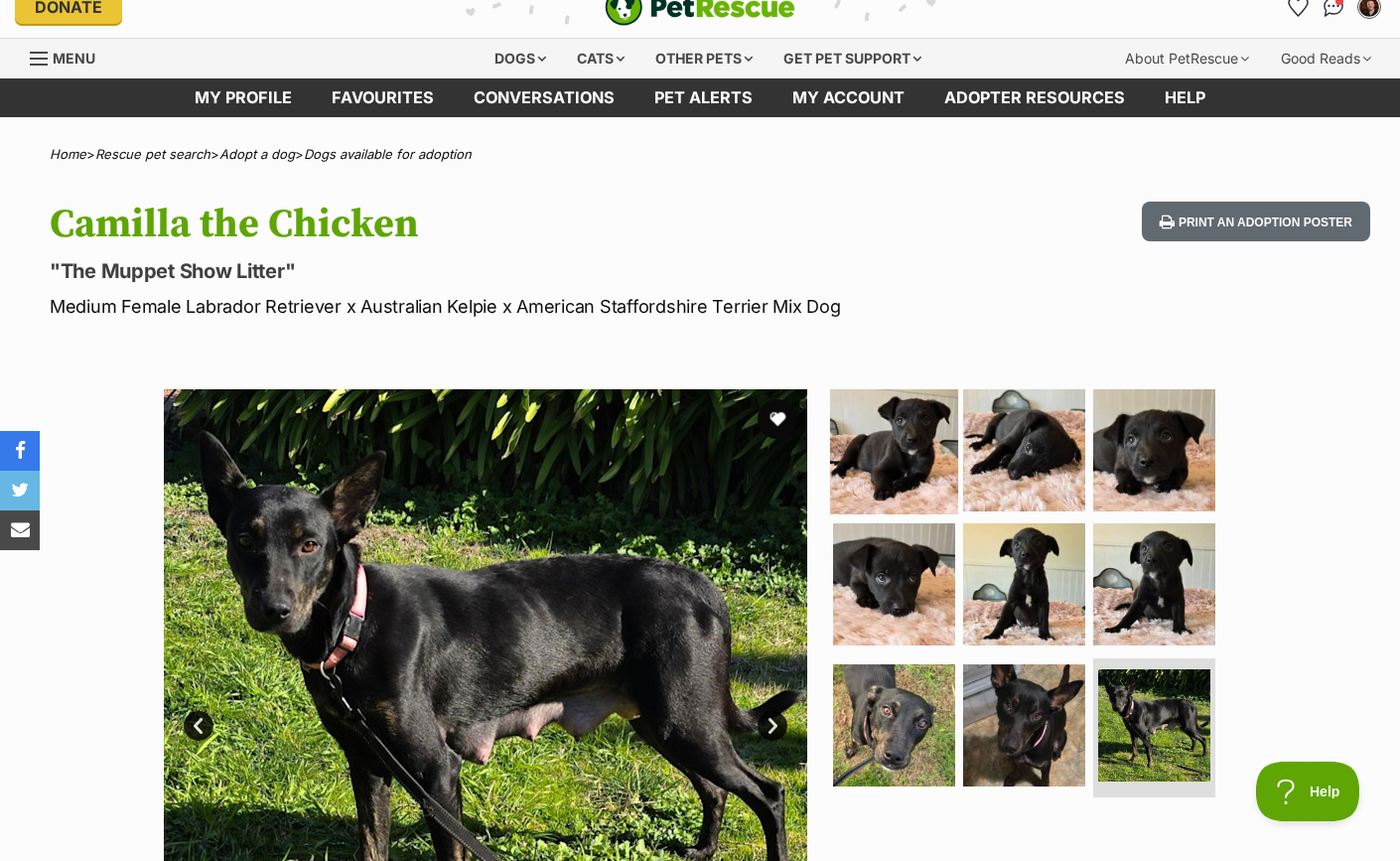 click at bounding box center (894, 449) 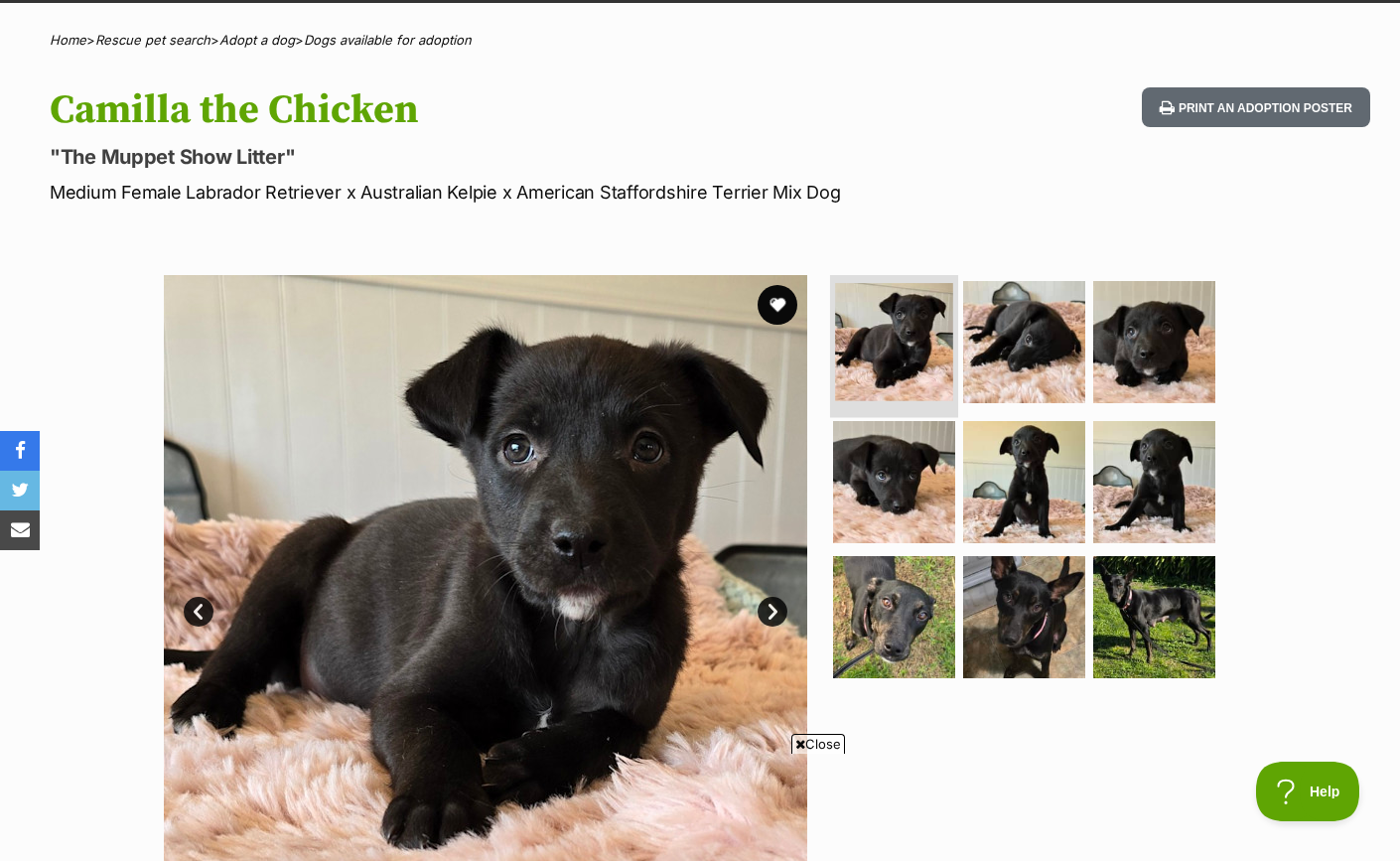 scroll, scrollTop: 140, scrollLeft: 0, axis: vertical 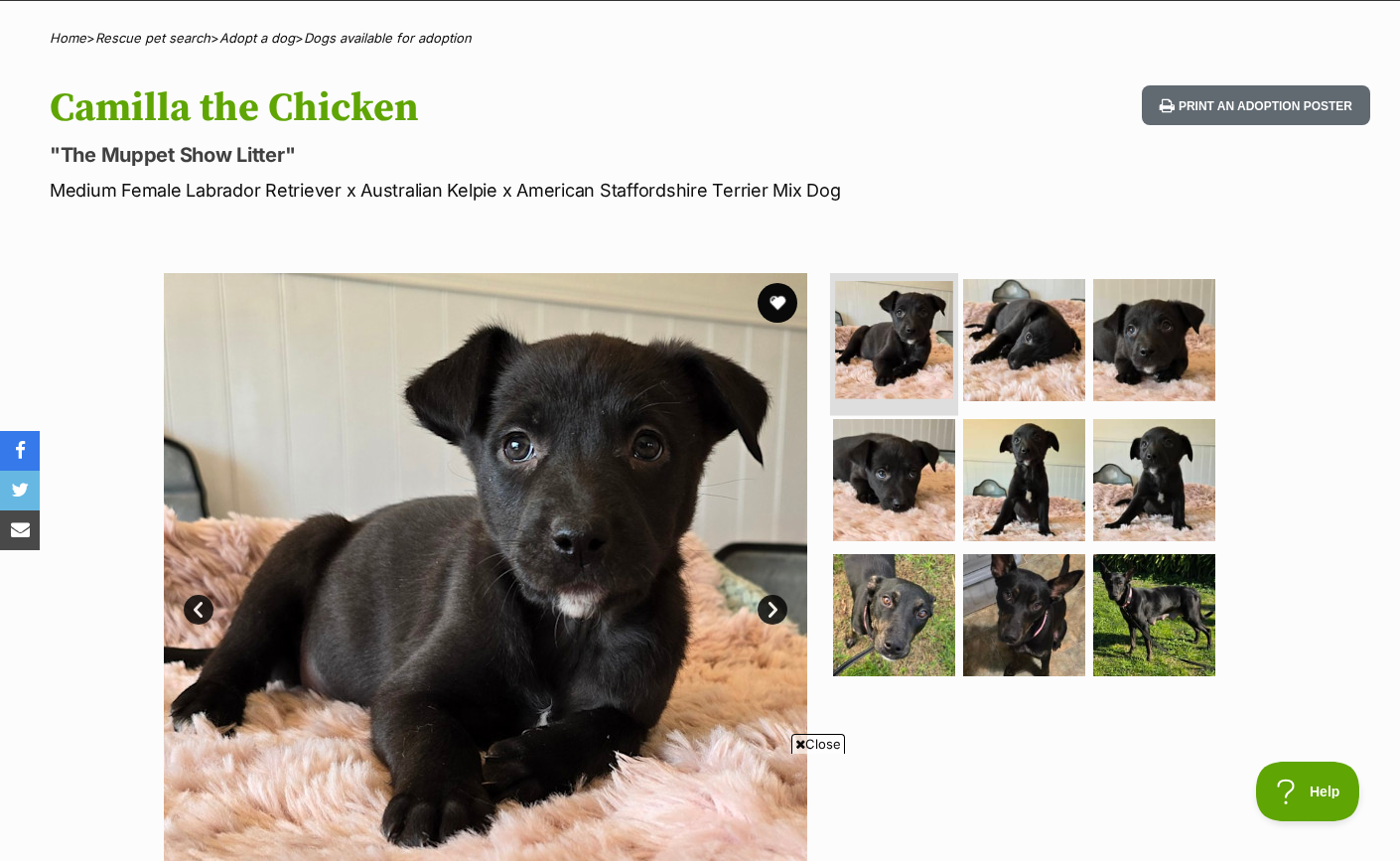 click at bounding box center [894, 480] 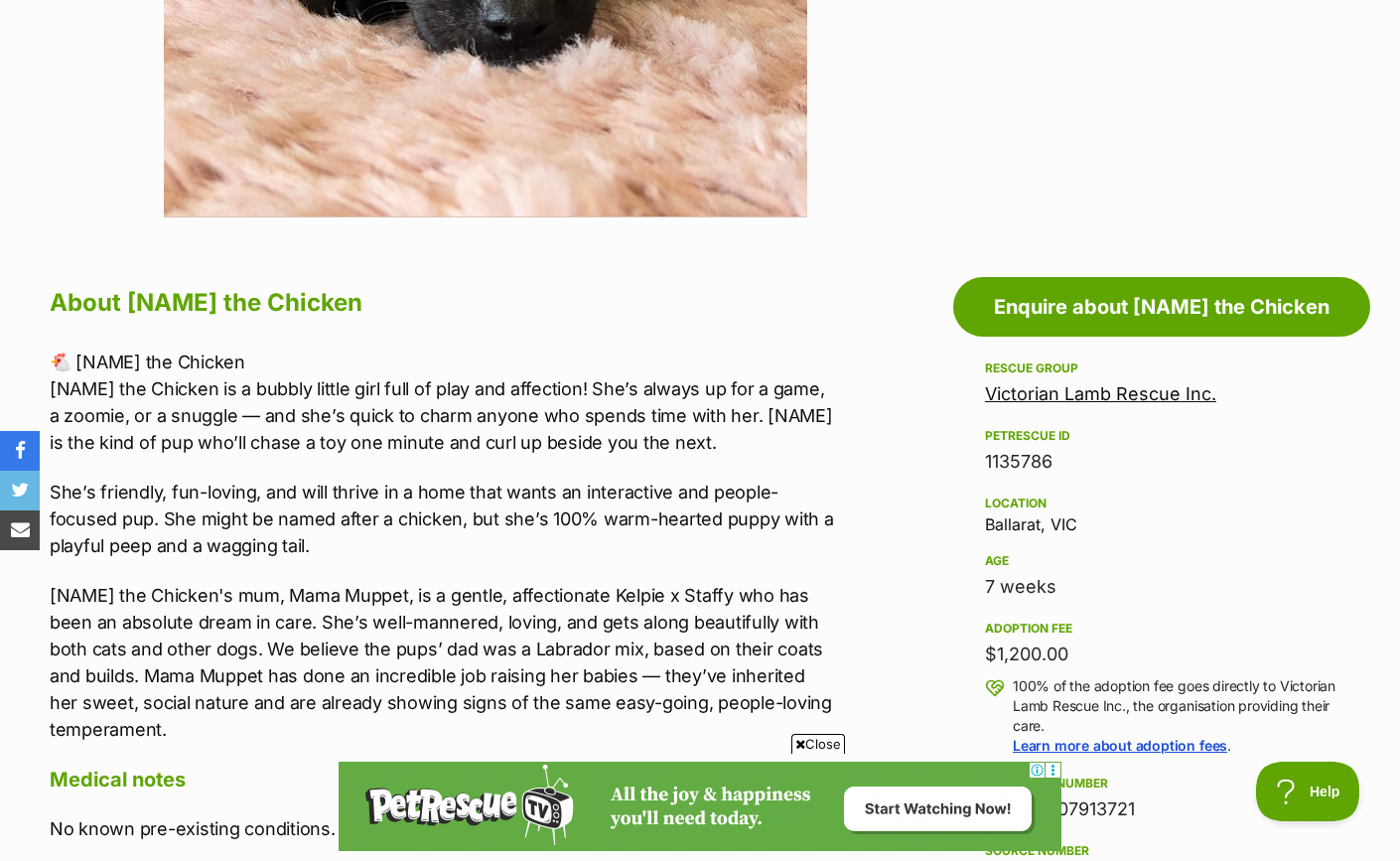 scroll, scrollTop: 0, scrollLeft: 0, axis: both 